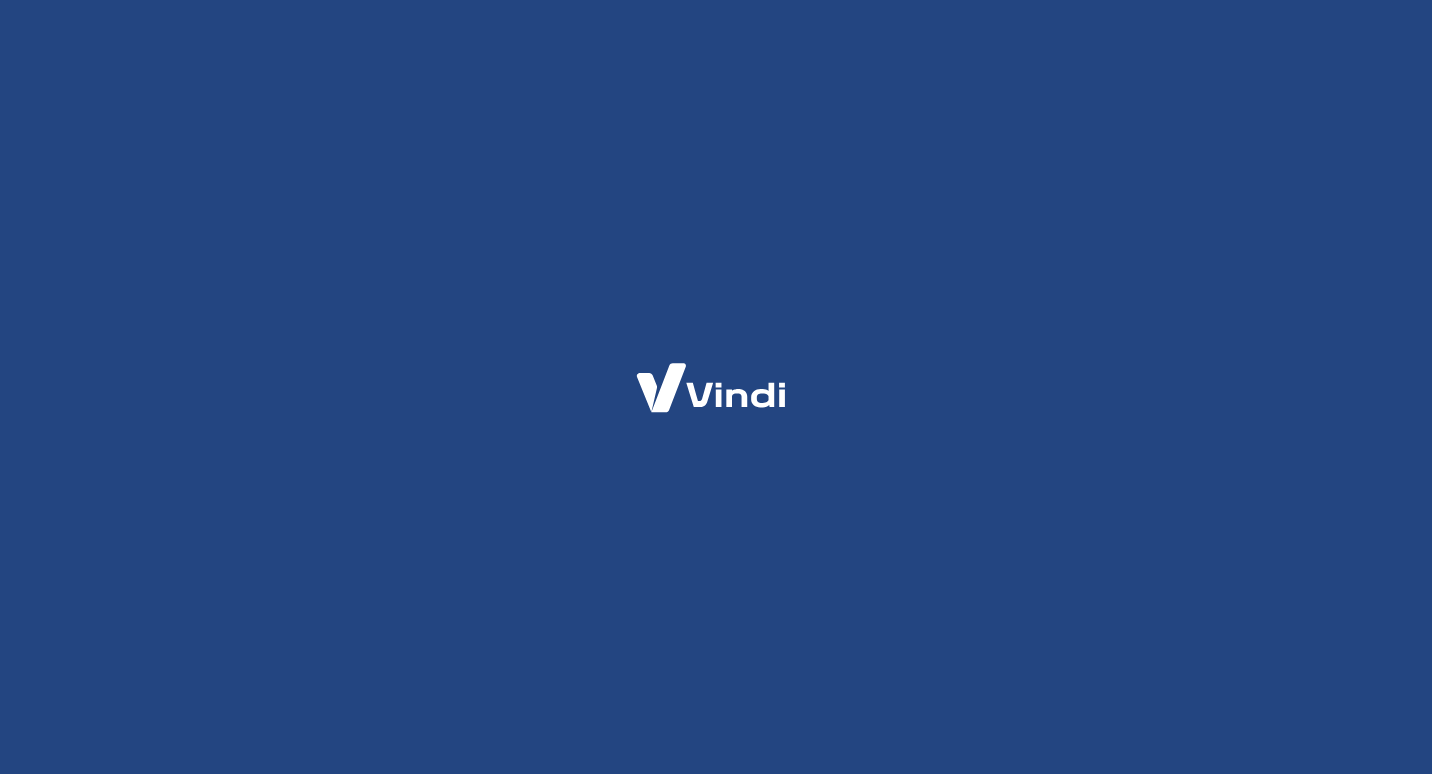 scroll, scrollTop: 0, scrollLeft: 0, axis: both 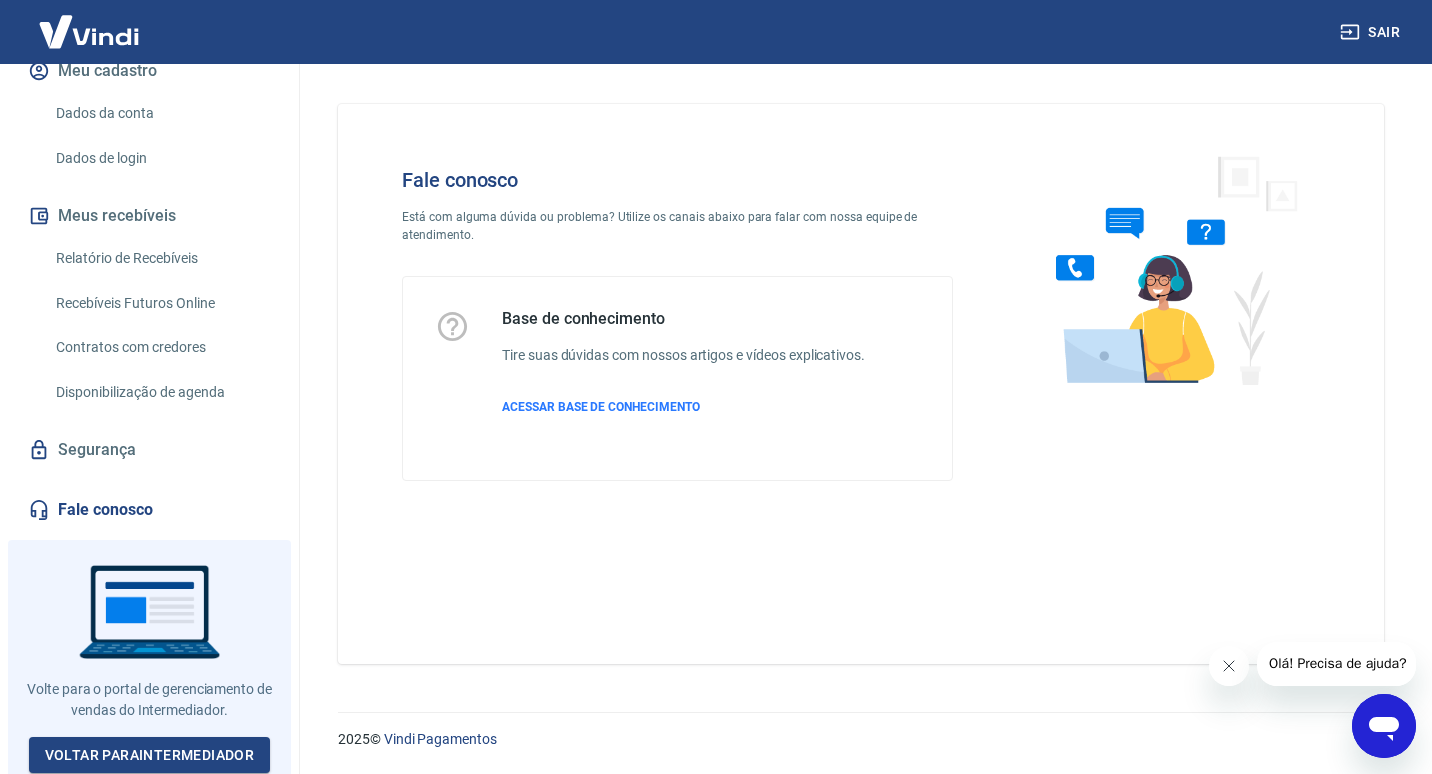click on "Fale conosco" at bounding box center [149, 510] 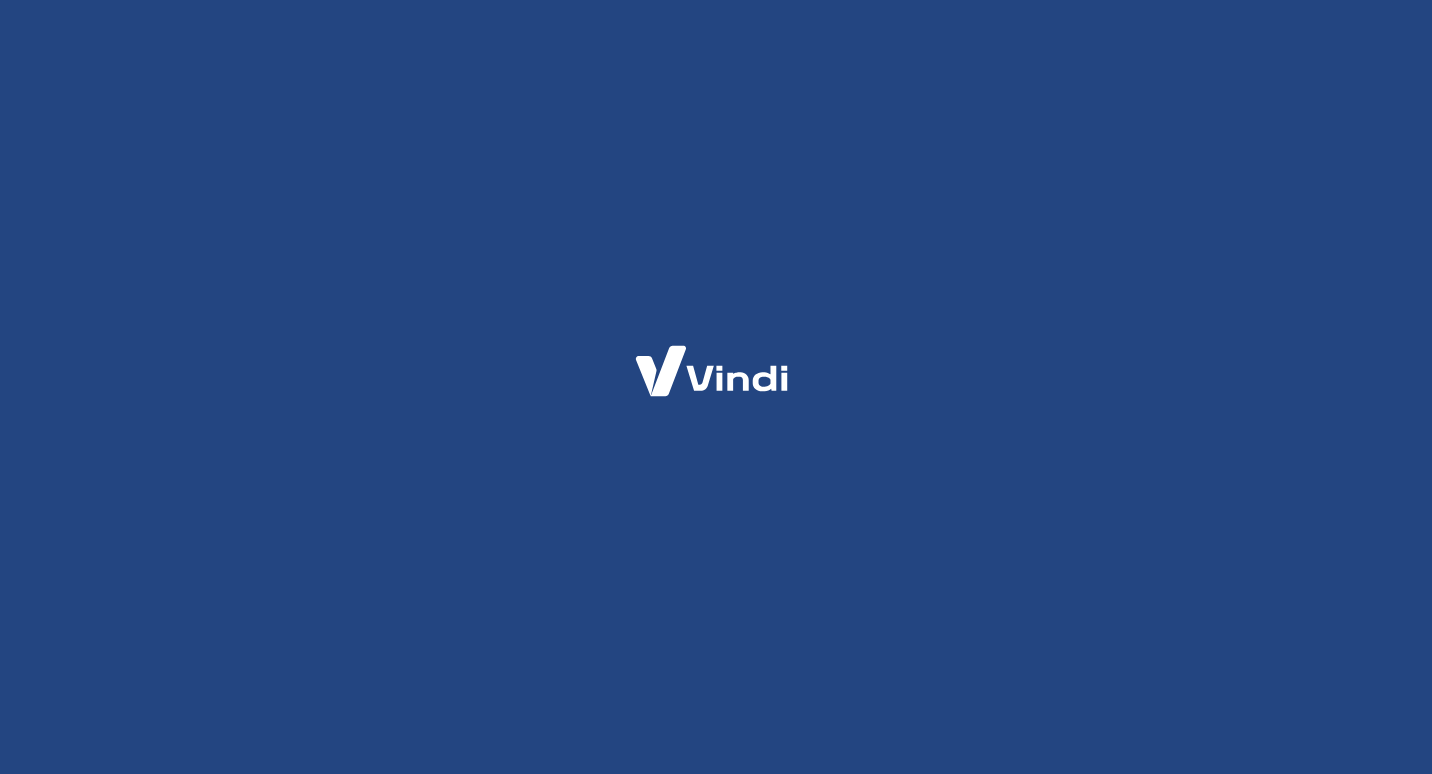 scroll, scrollTop: 0, scrollLeft: 0, axis: both 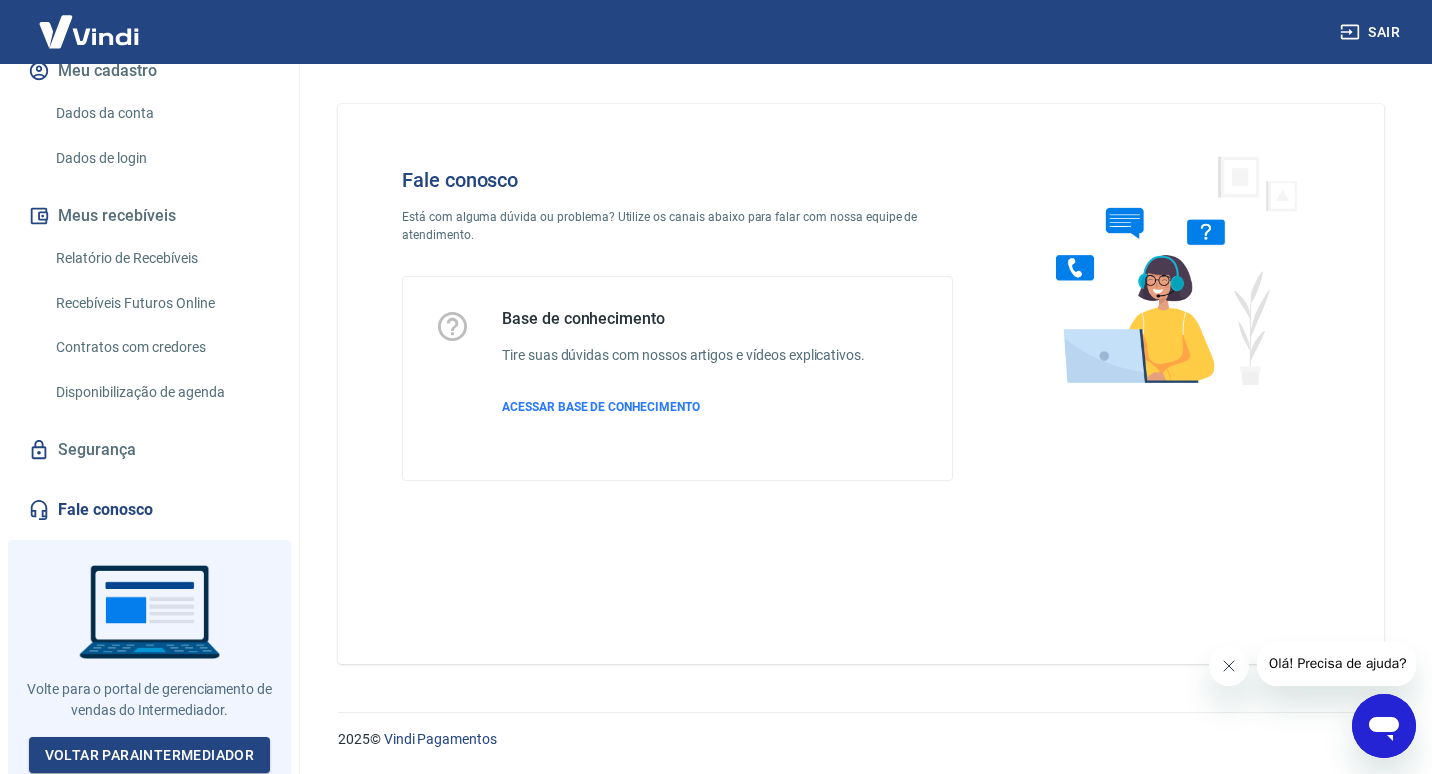 click 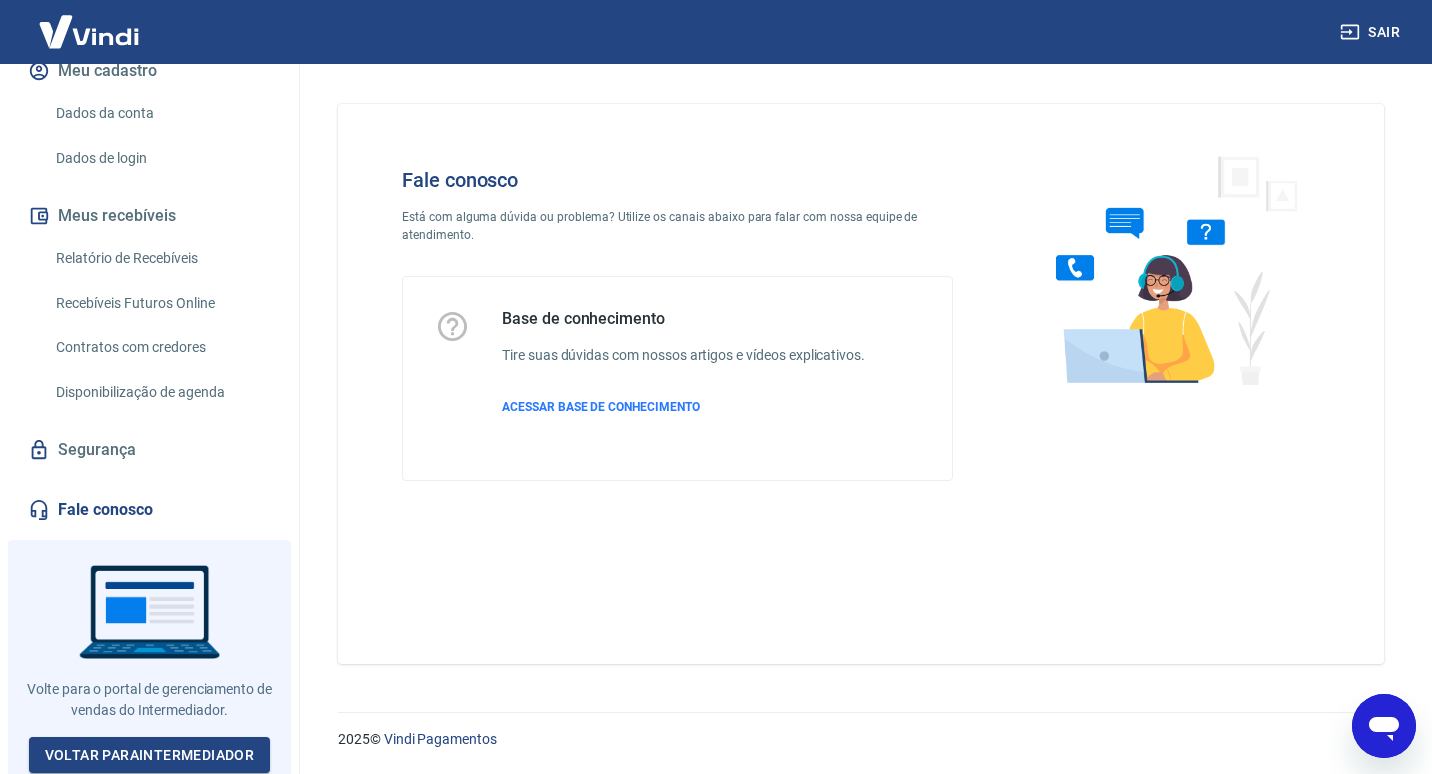 click at bounding box center (1384, 726) 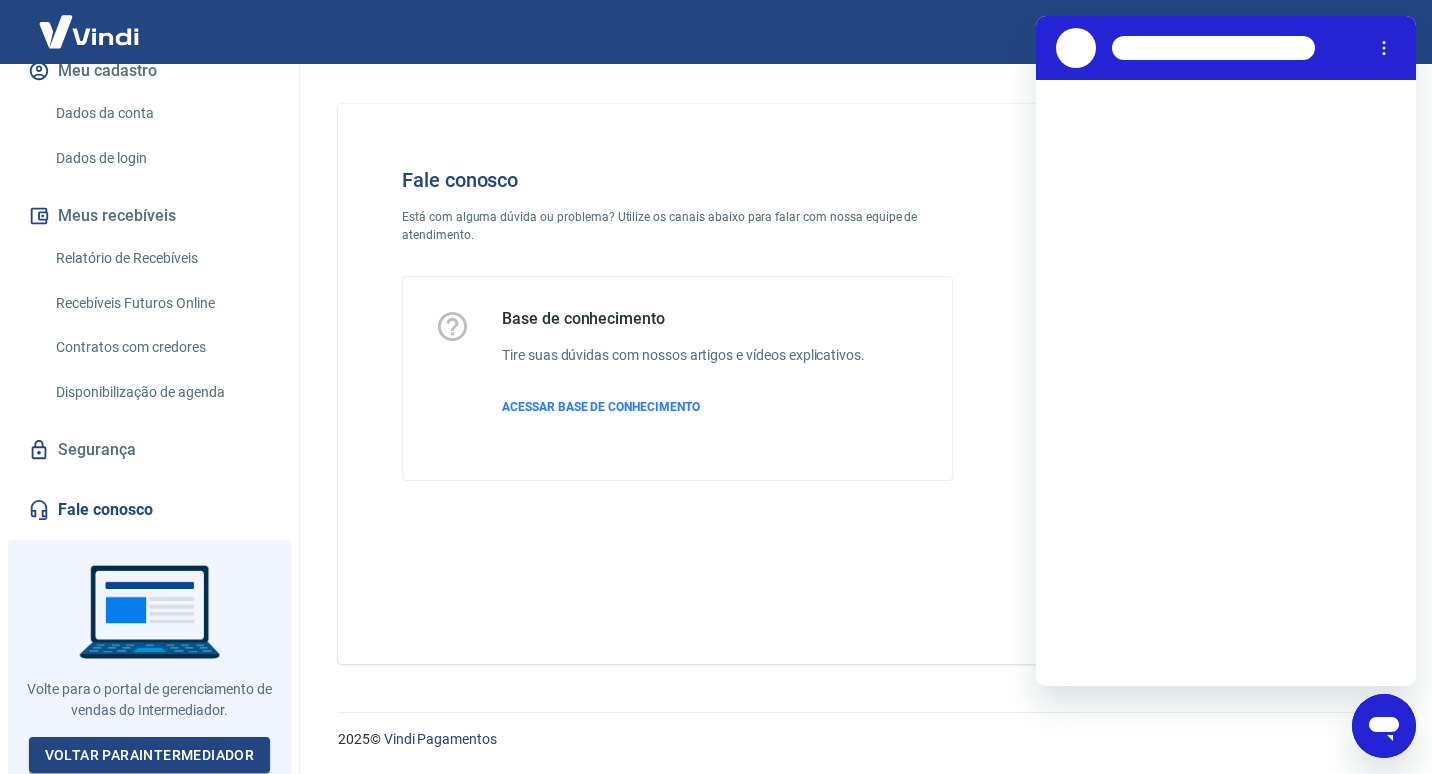 scroll, scrollTop: 0, scrollLeft: 0, axis: both 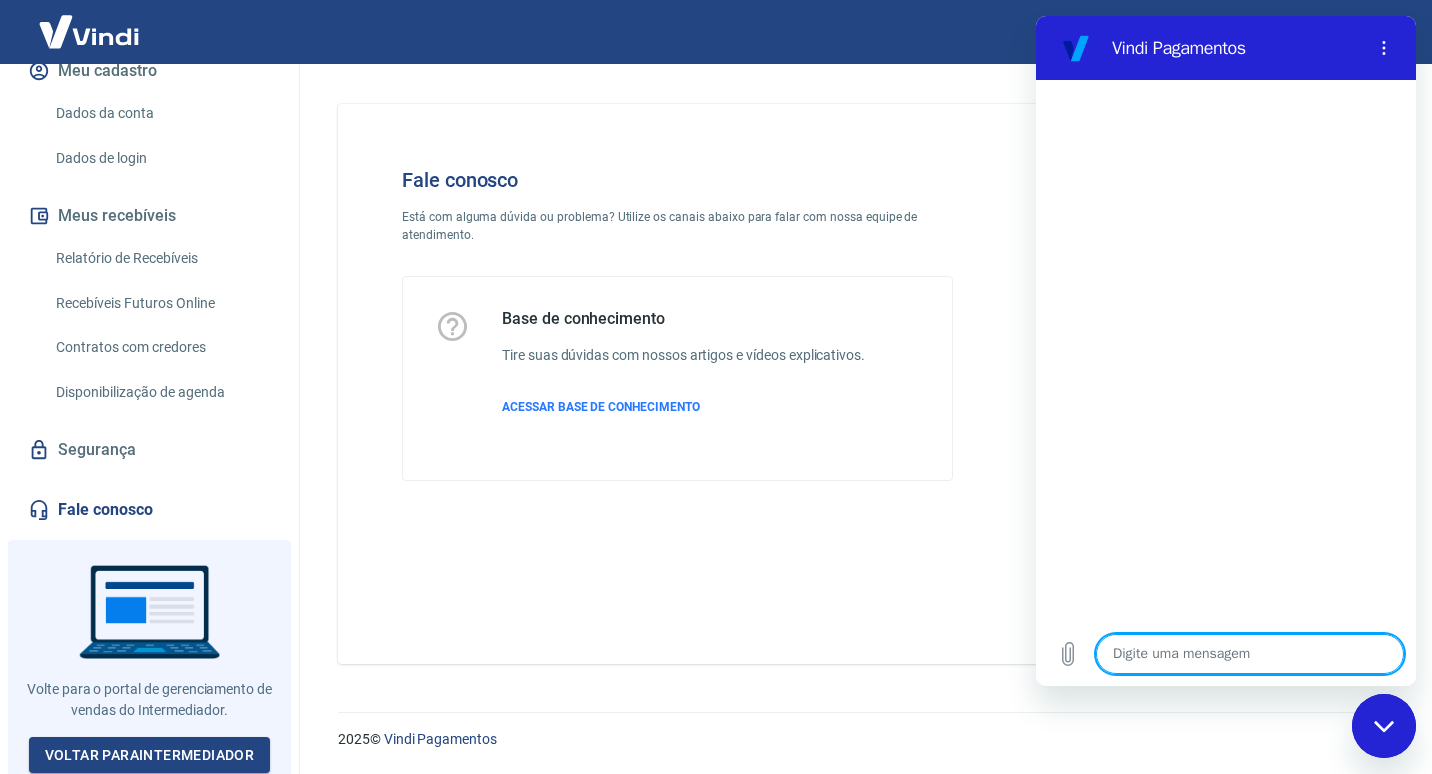 drag, startPoint x: 1204, startPoint y: 656, endPoint x: 1154, endPoint y: 626, distance: 58.30952 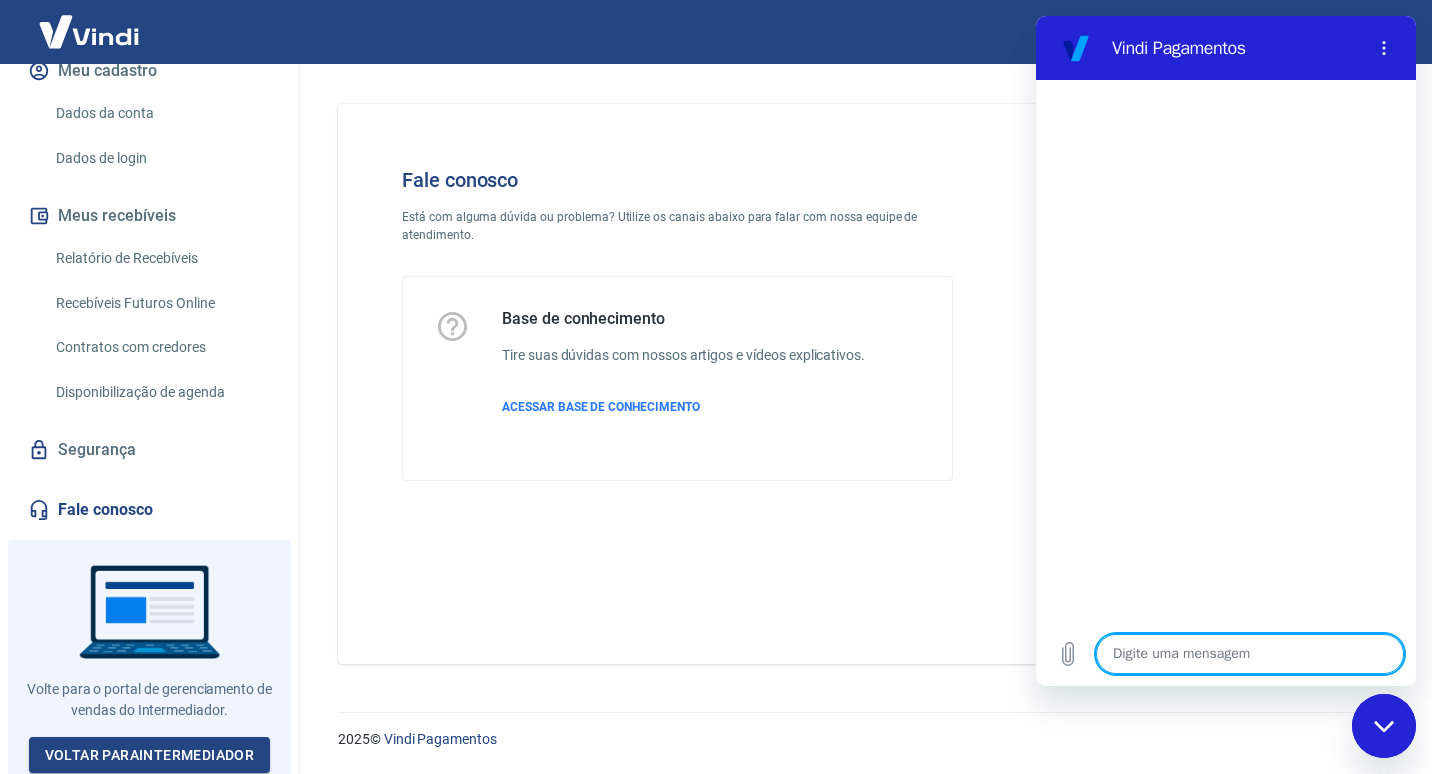 type on "B" 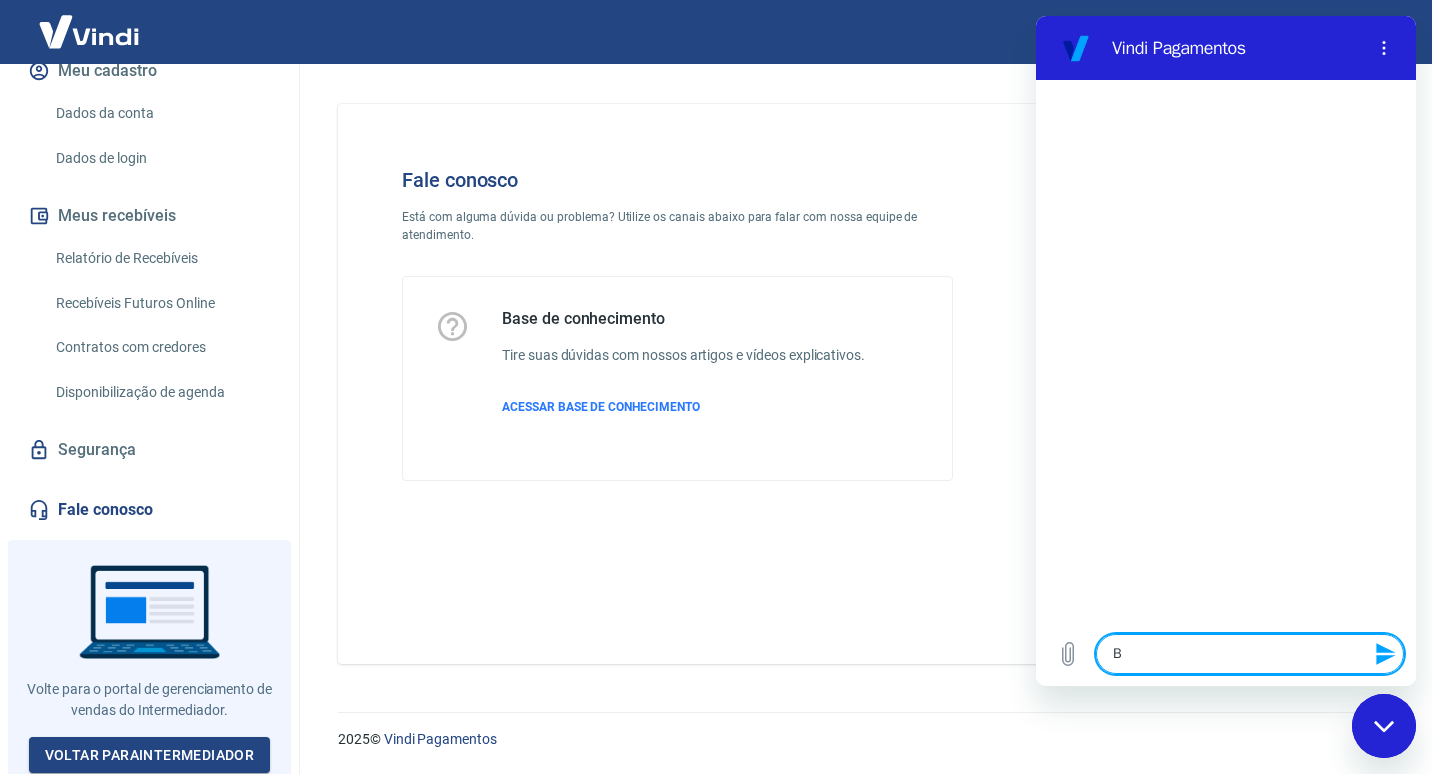 type on "Bo" 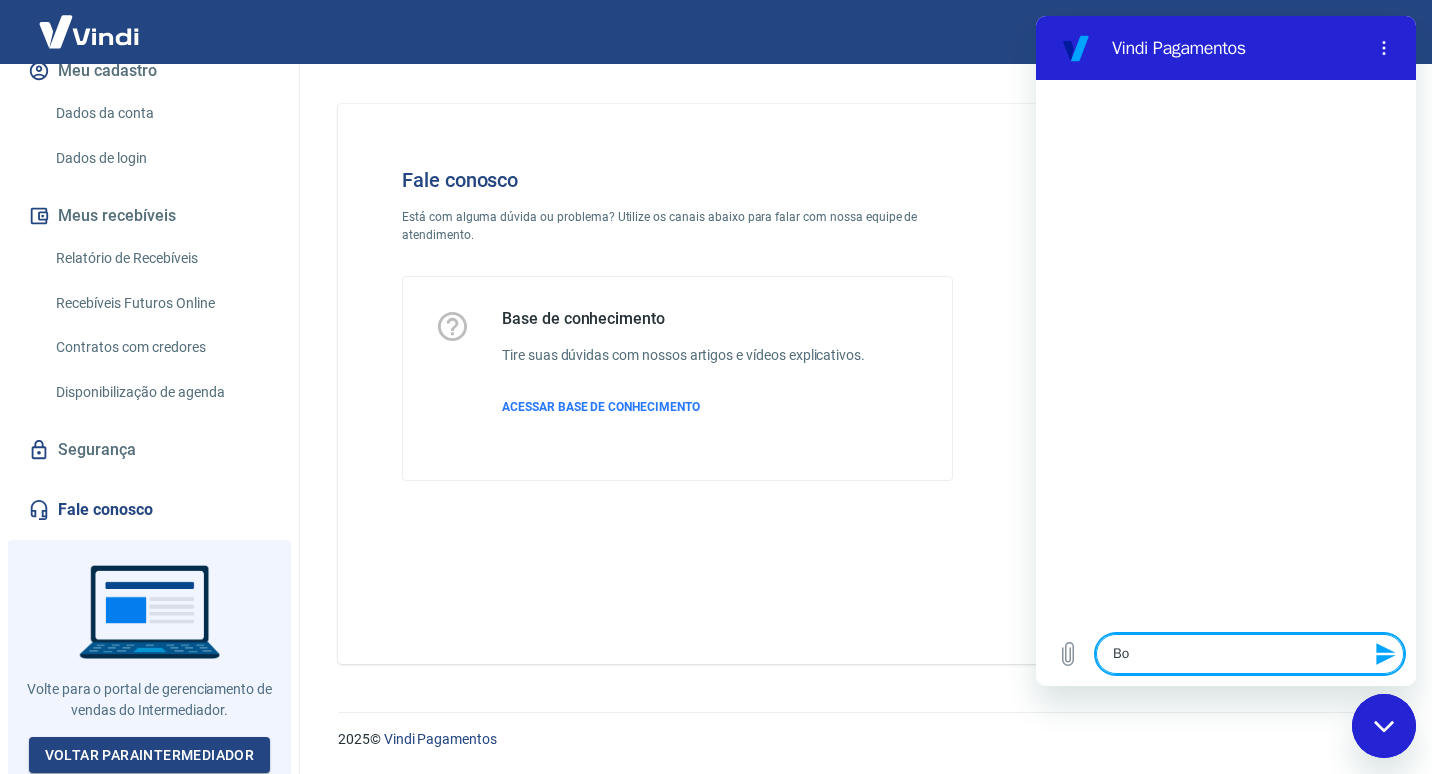 type on "Boa" 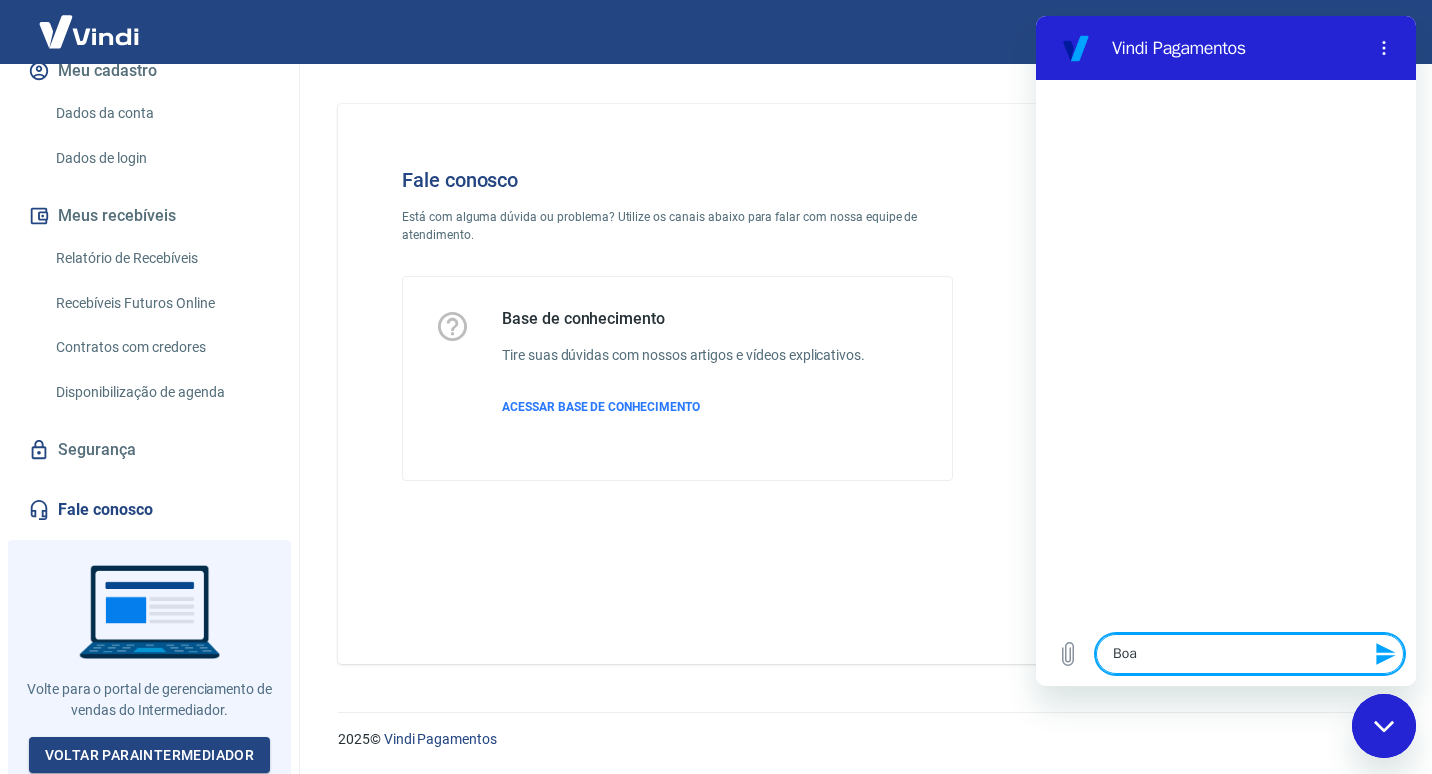 type on "Boa" 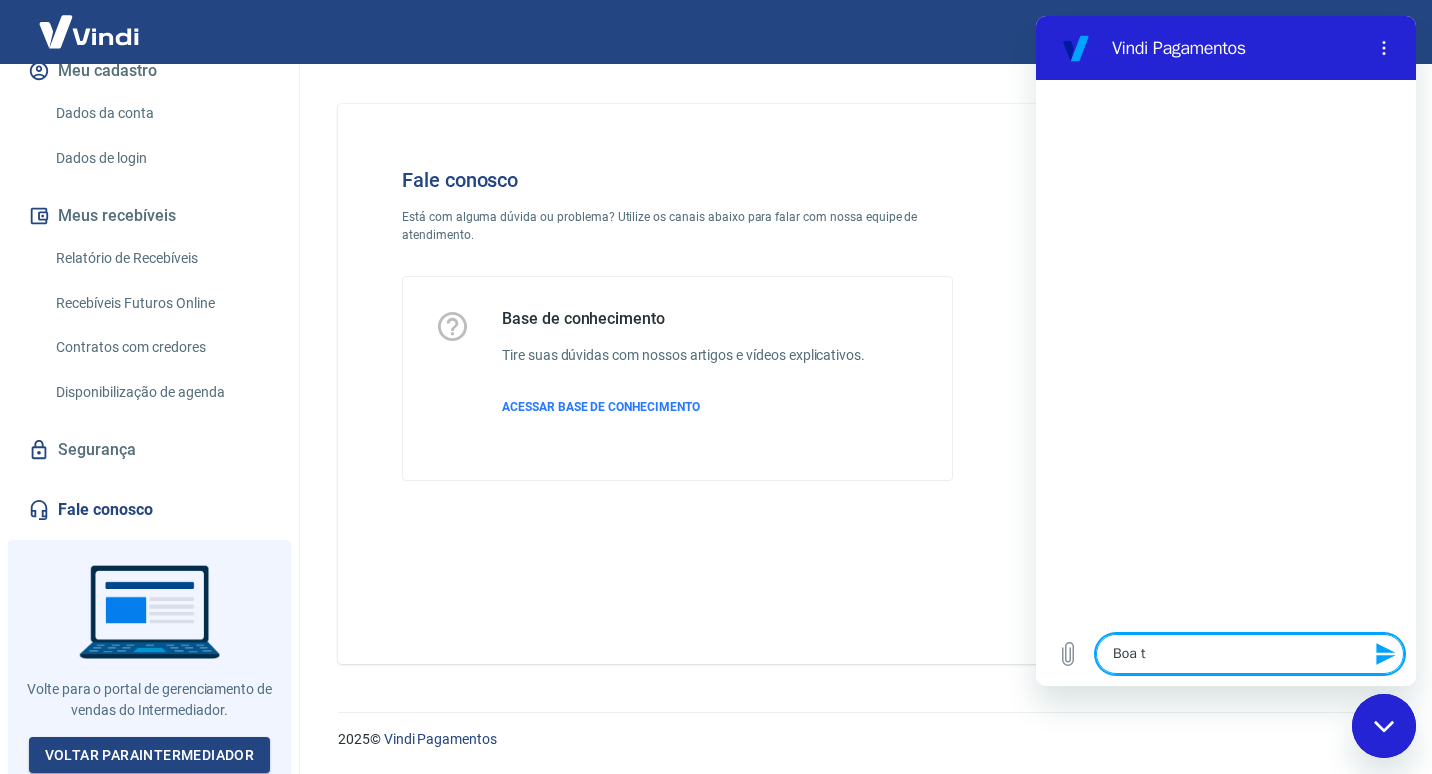 type on "Boa ta" 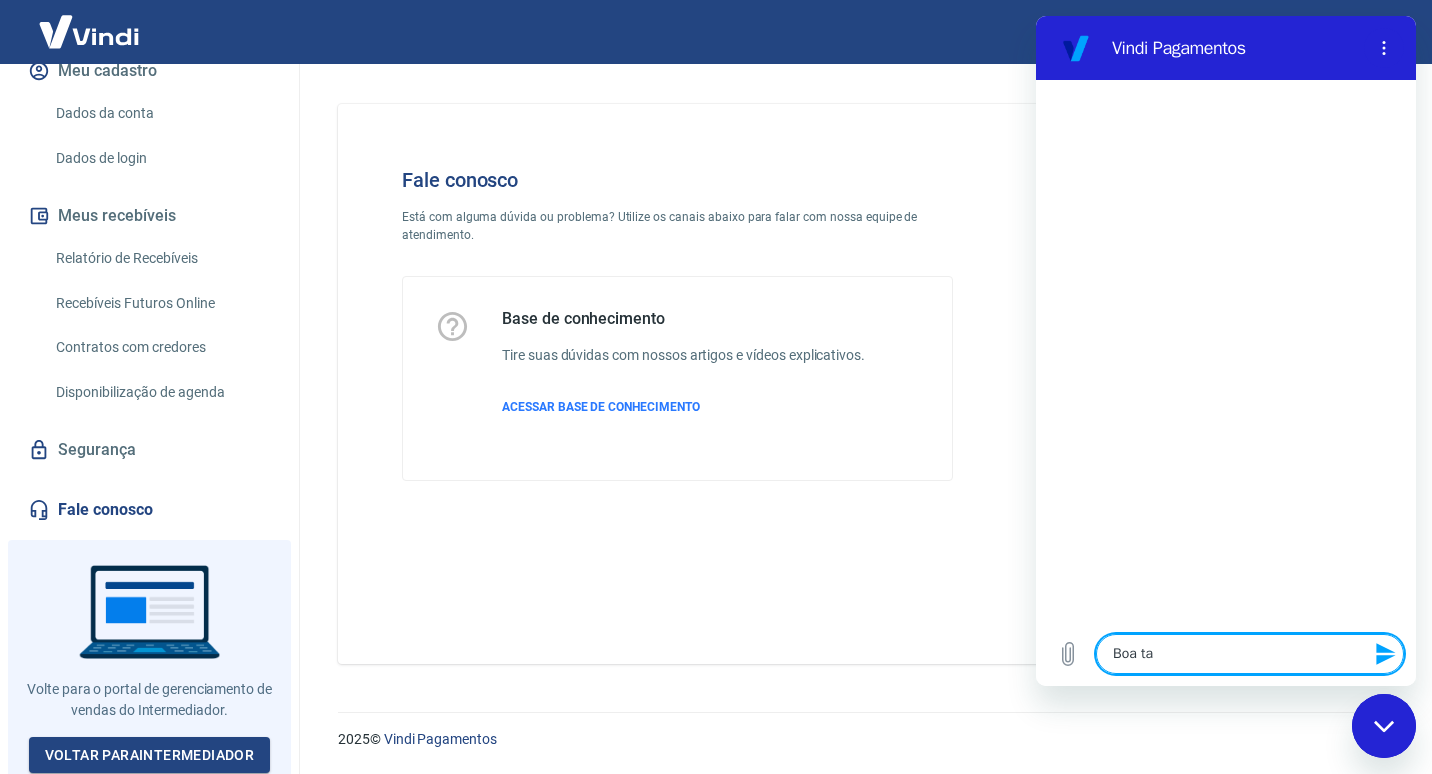 type on "Boa tar" 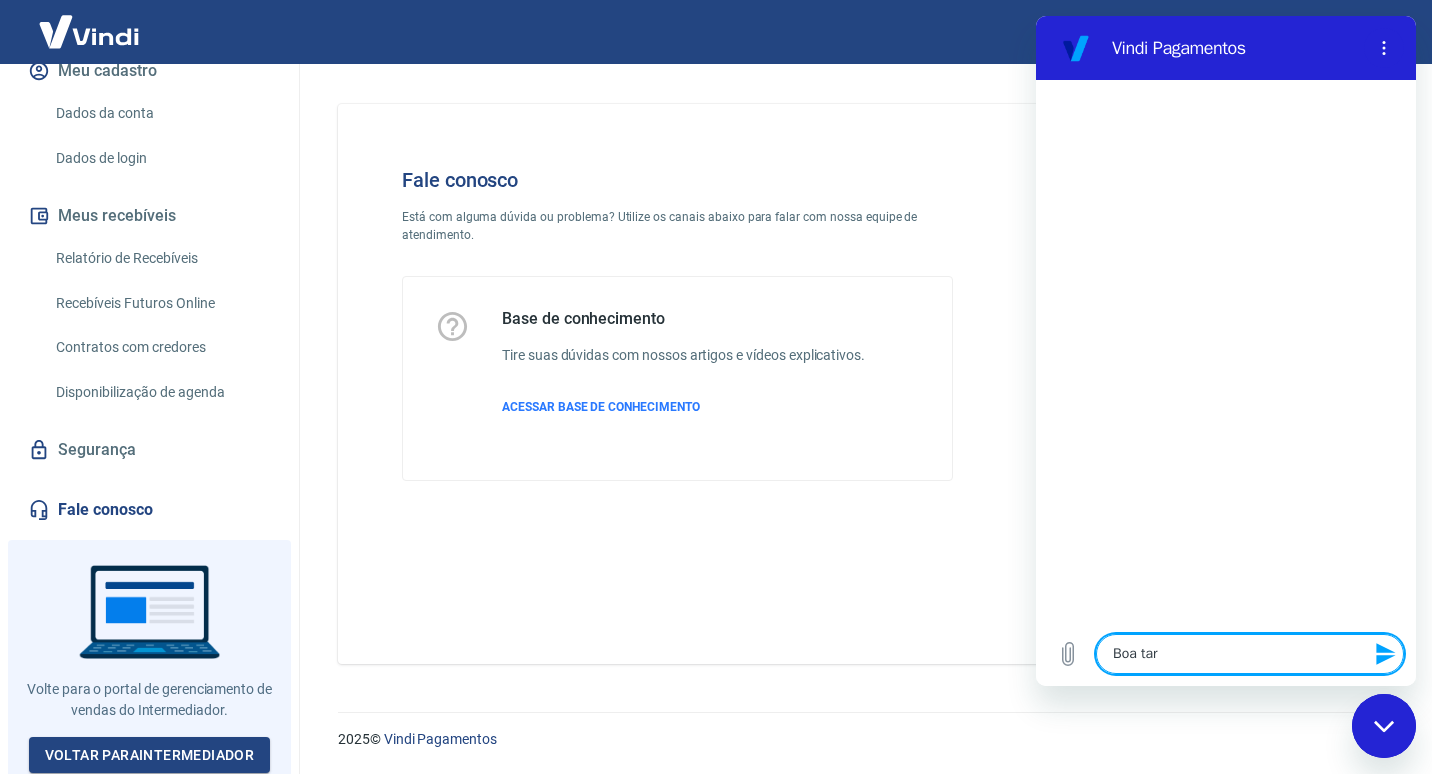 type on "Boa tard" 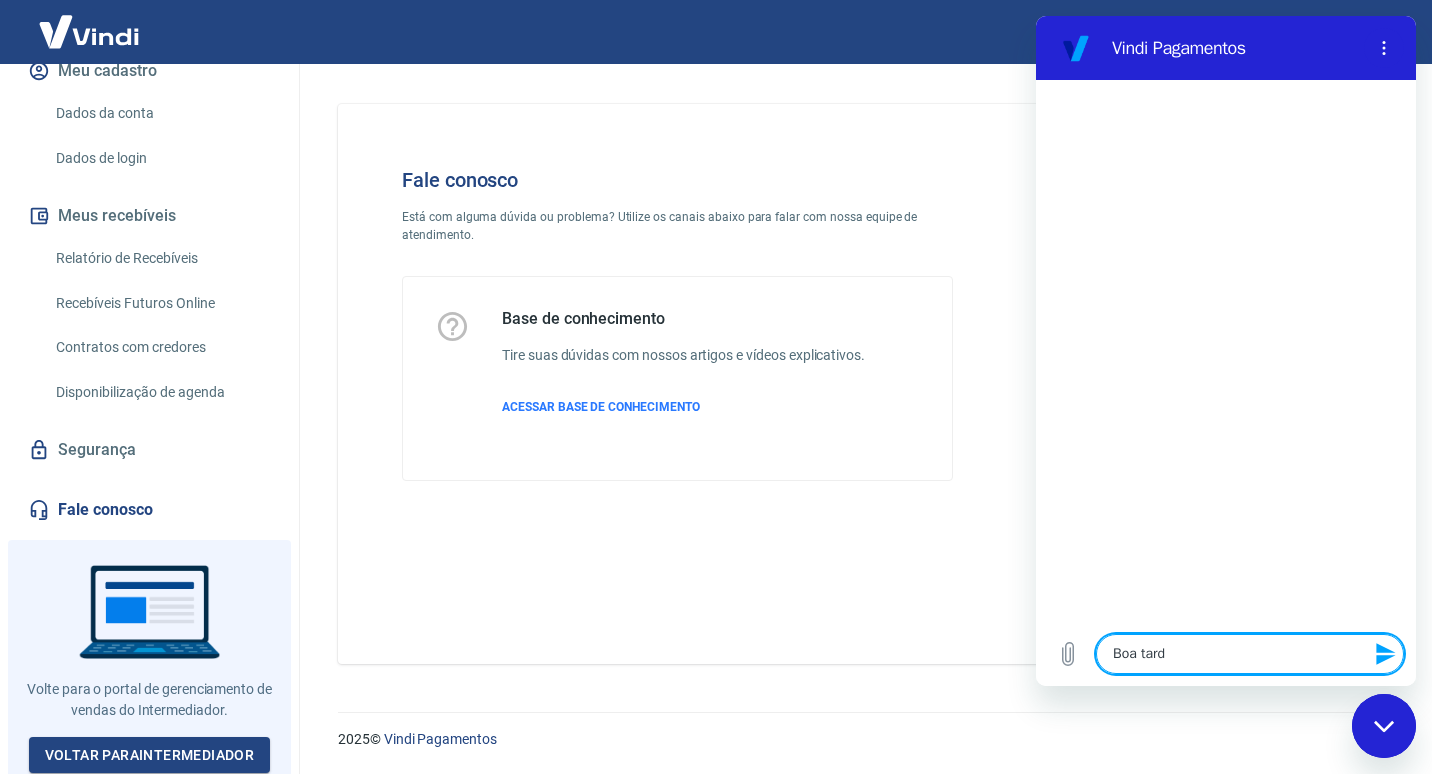 type on "Boa tarde" 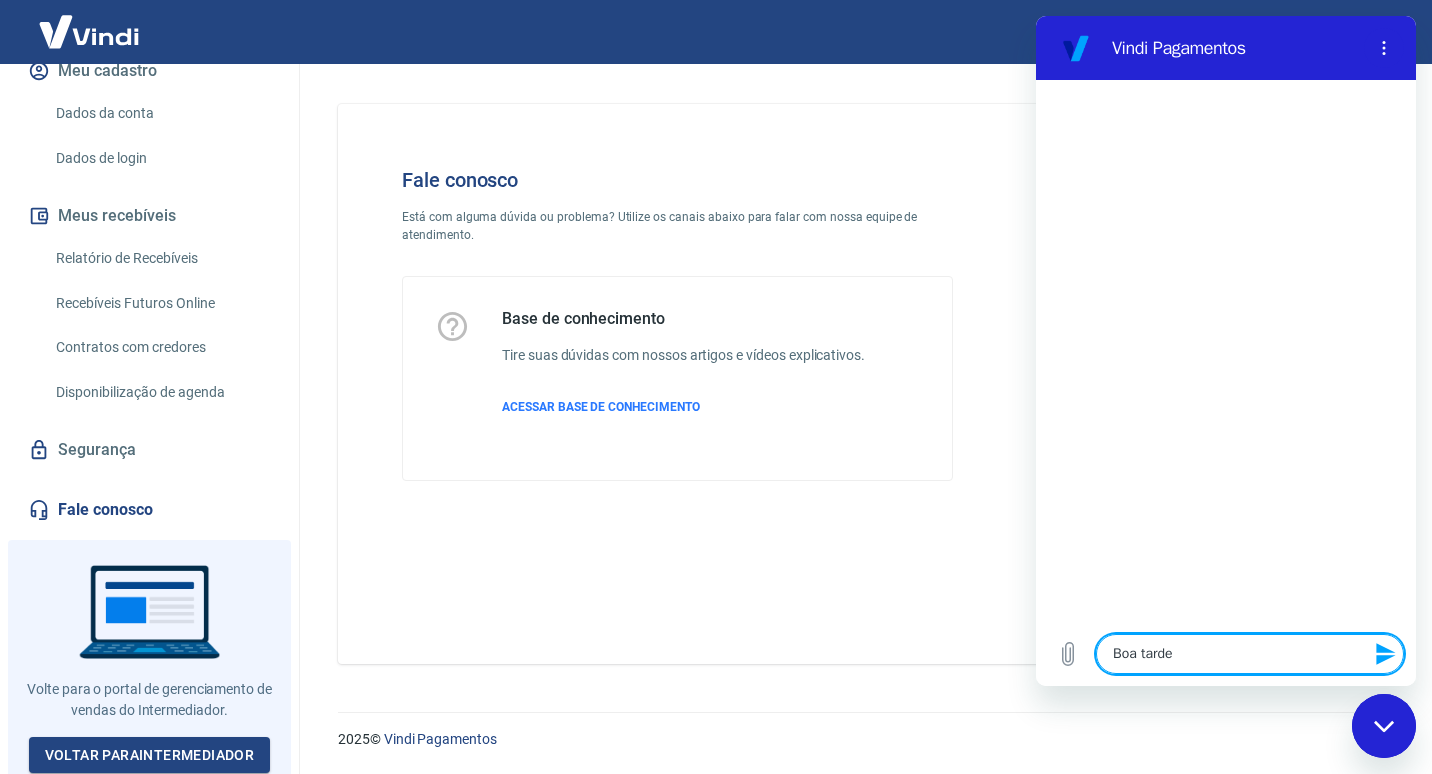 type 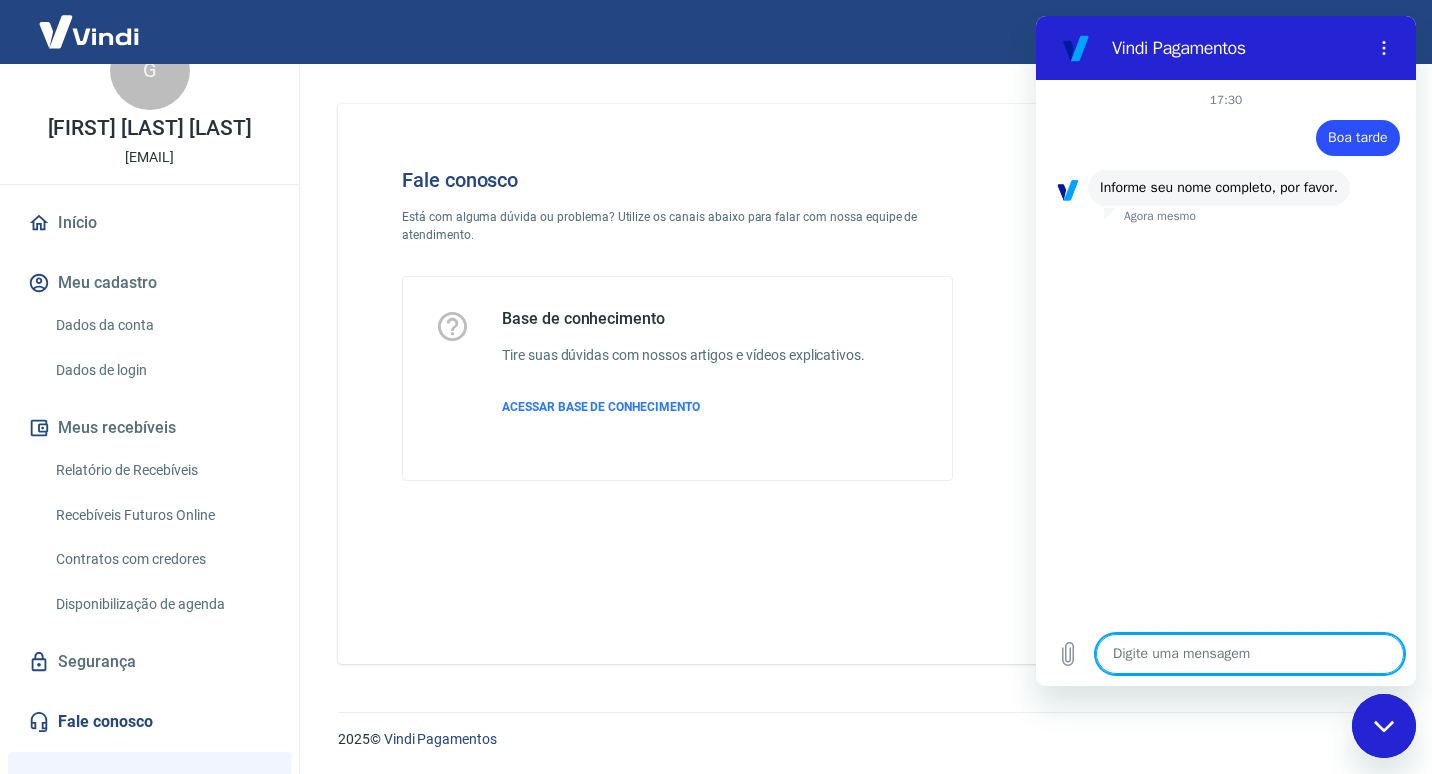 scroll, scrollTop: 262, scrollLeft: 0, axis: vertical 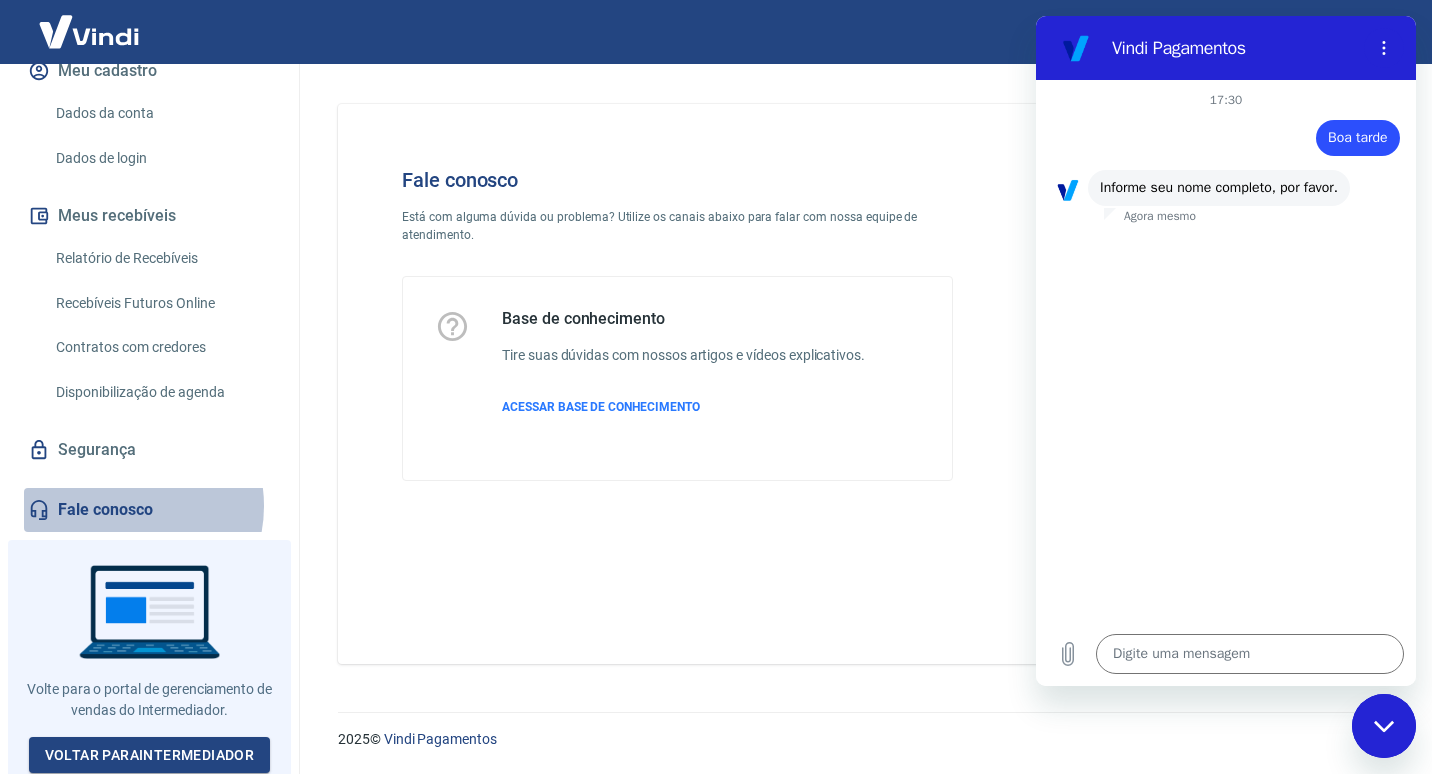 click on "Fale conosco" at bounding box center [149, 510] 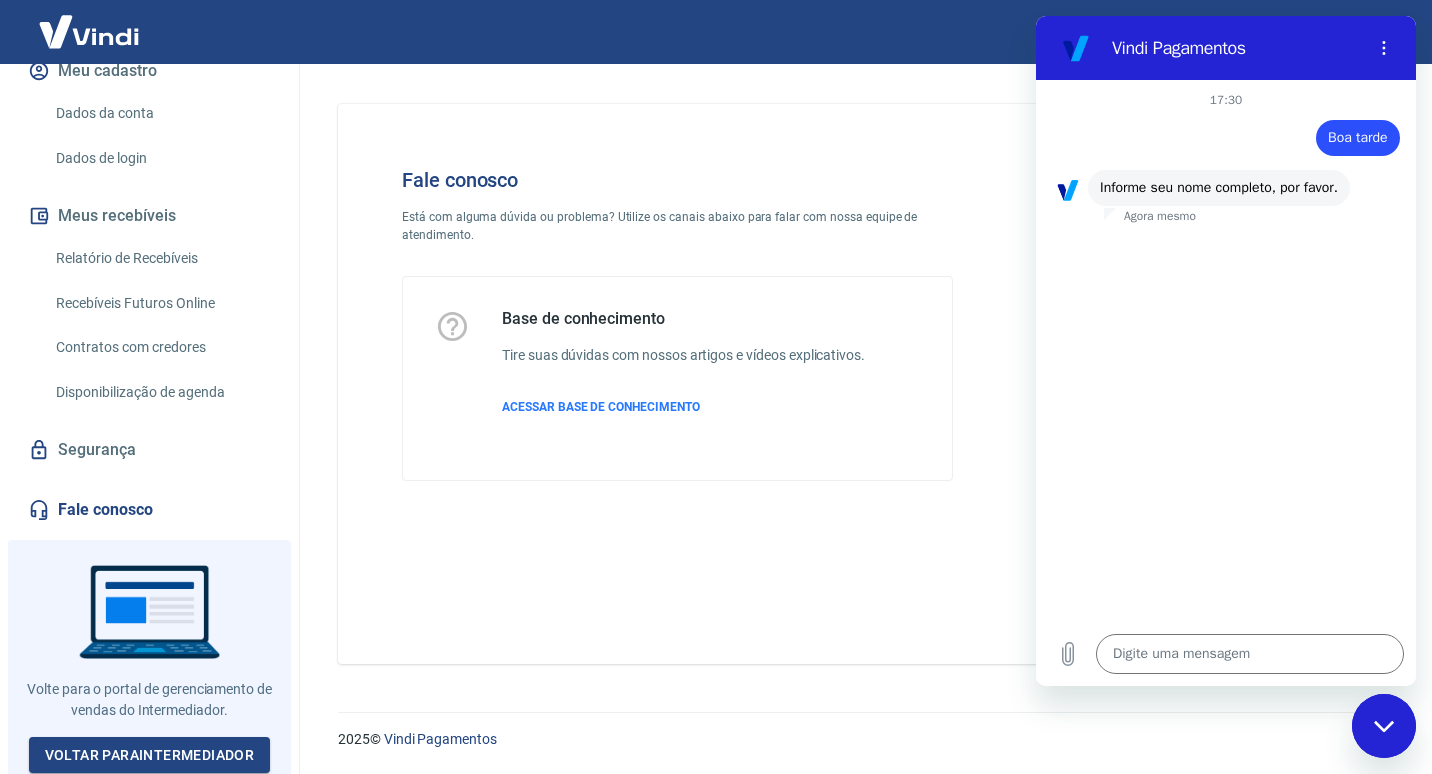 click at bounding box center [1384, 726] 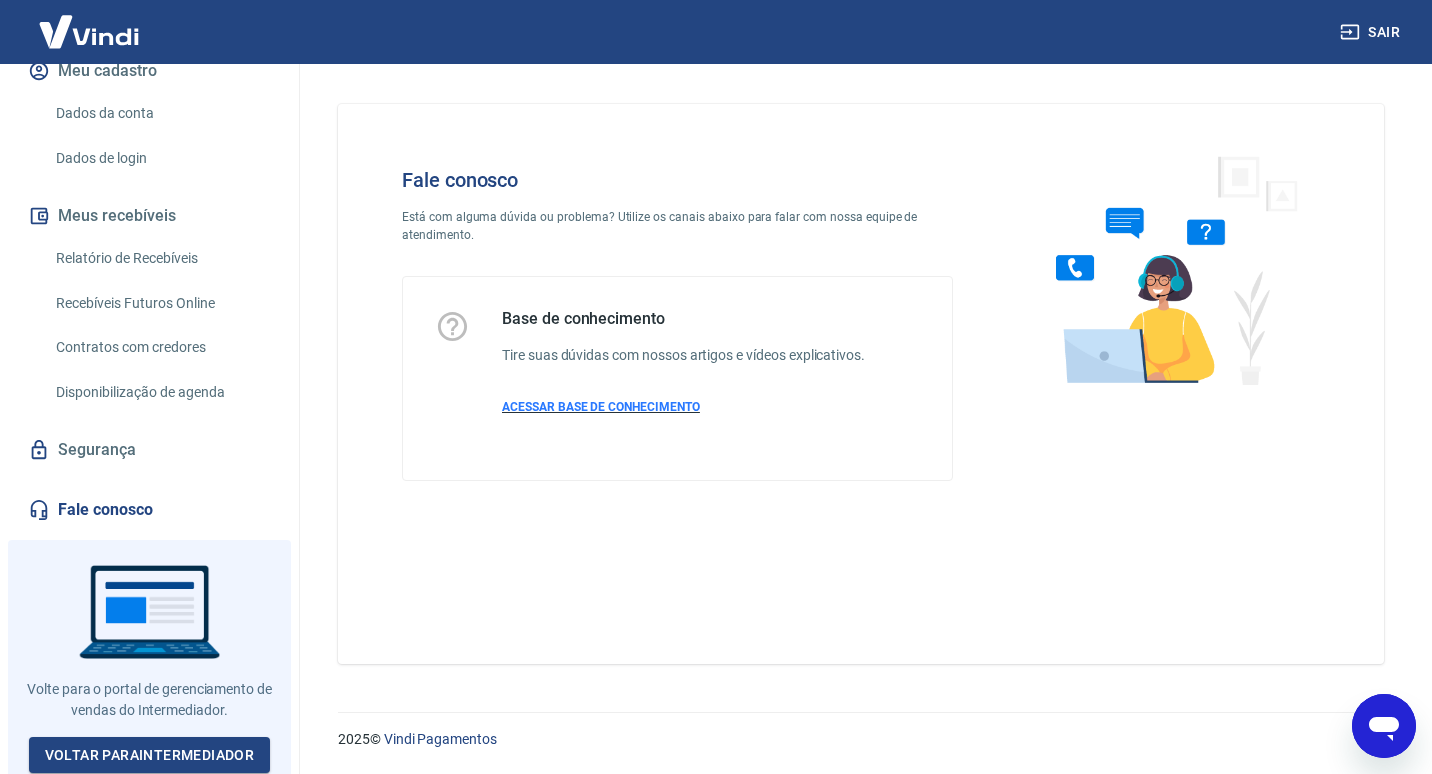 click on "ACESSAR BASE DE CONHECIMENTO" at bounding box center [683, 407] 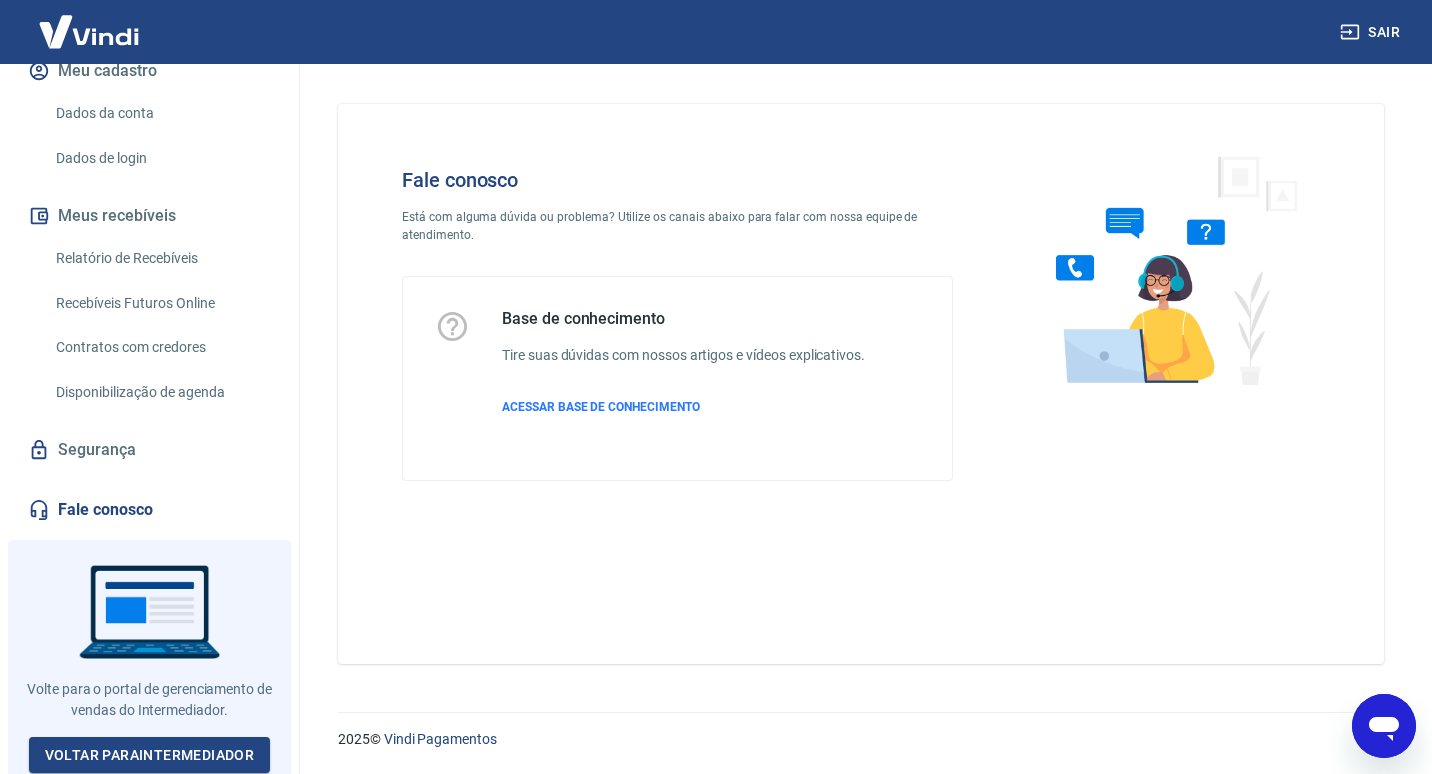 scroll, scrollTop: 68, scrollLeft: 0, axis: vertical 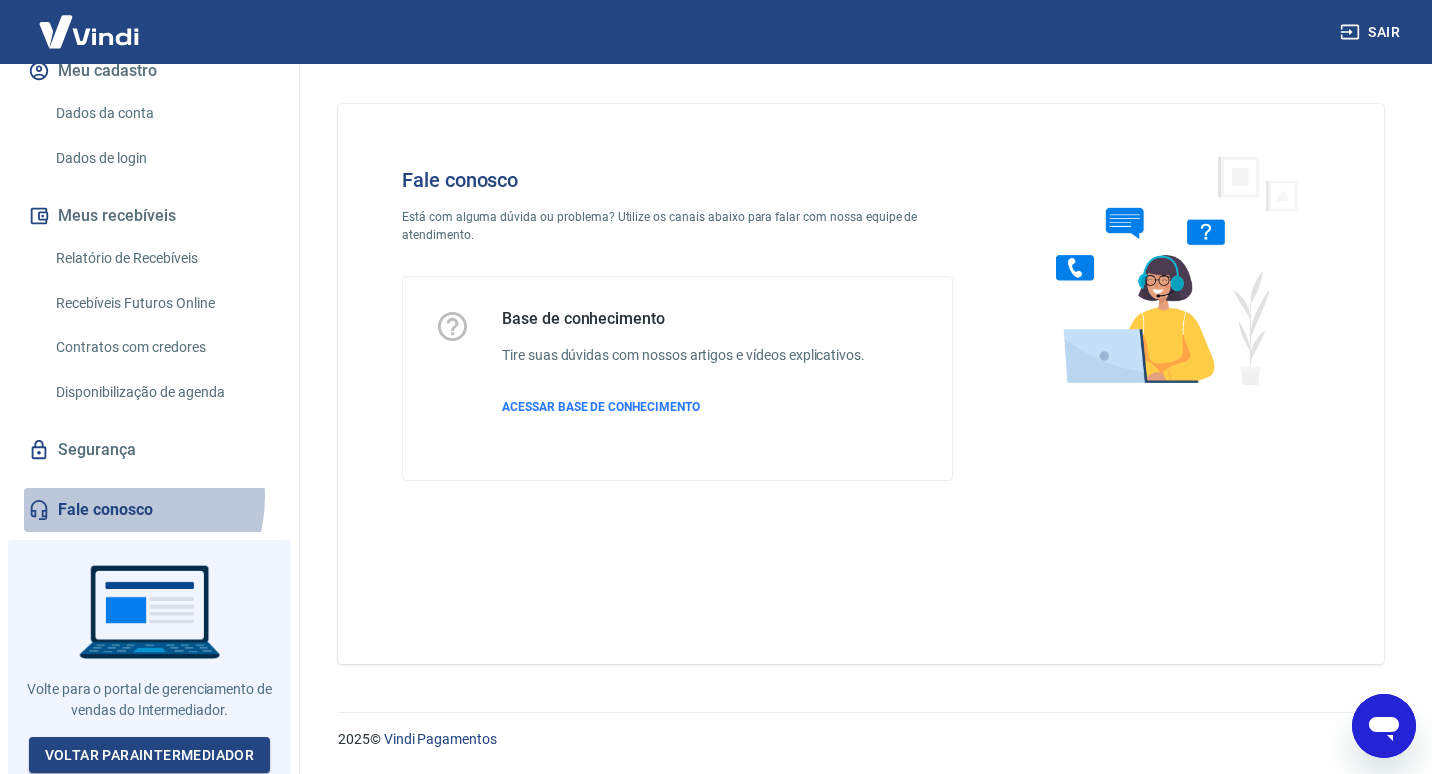 click on "Fale conosco" at bounding box center (149, 510) 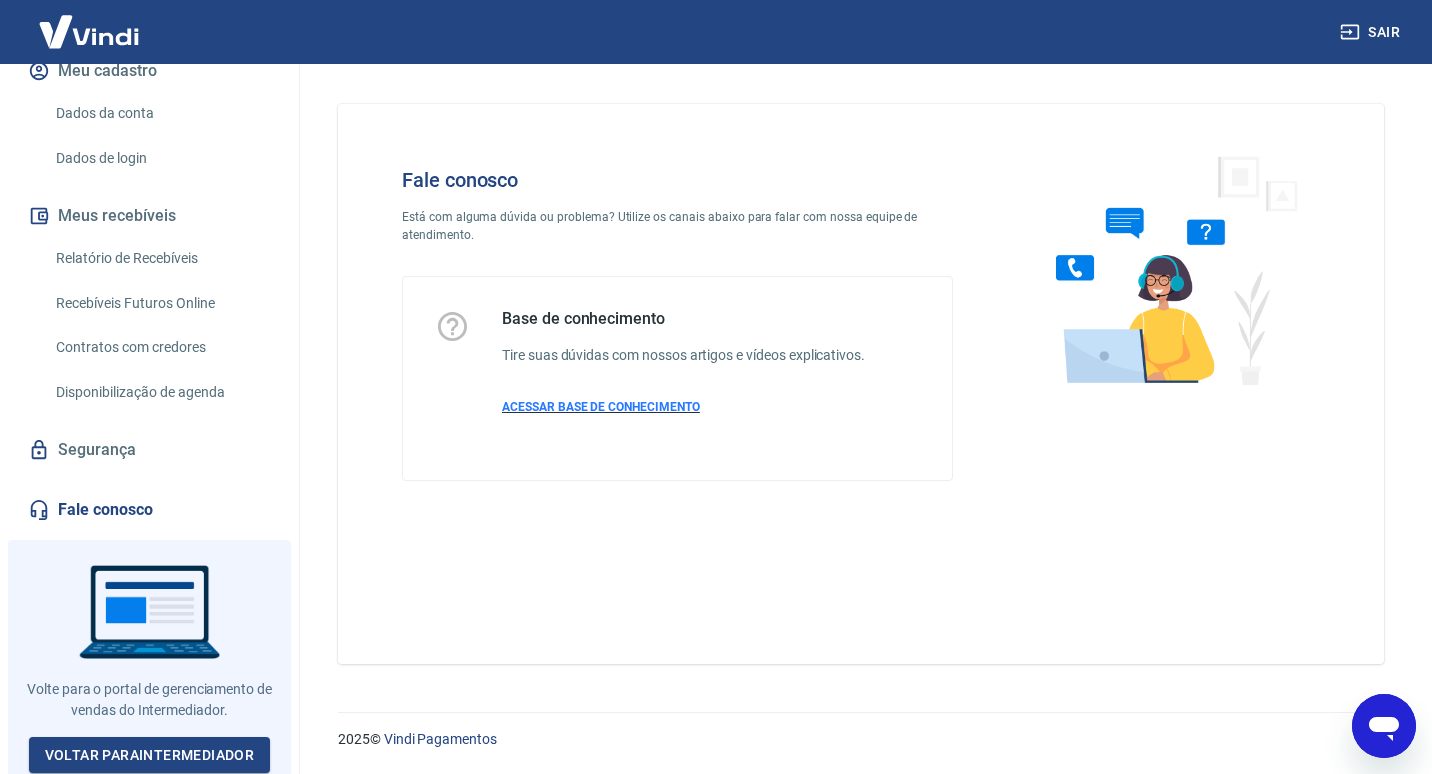 click on "ACESSAR BASE DE CONHECIMENTO" at bounding box center [601, 407] 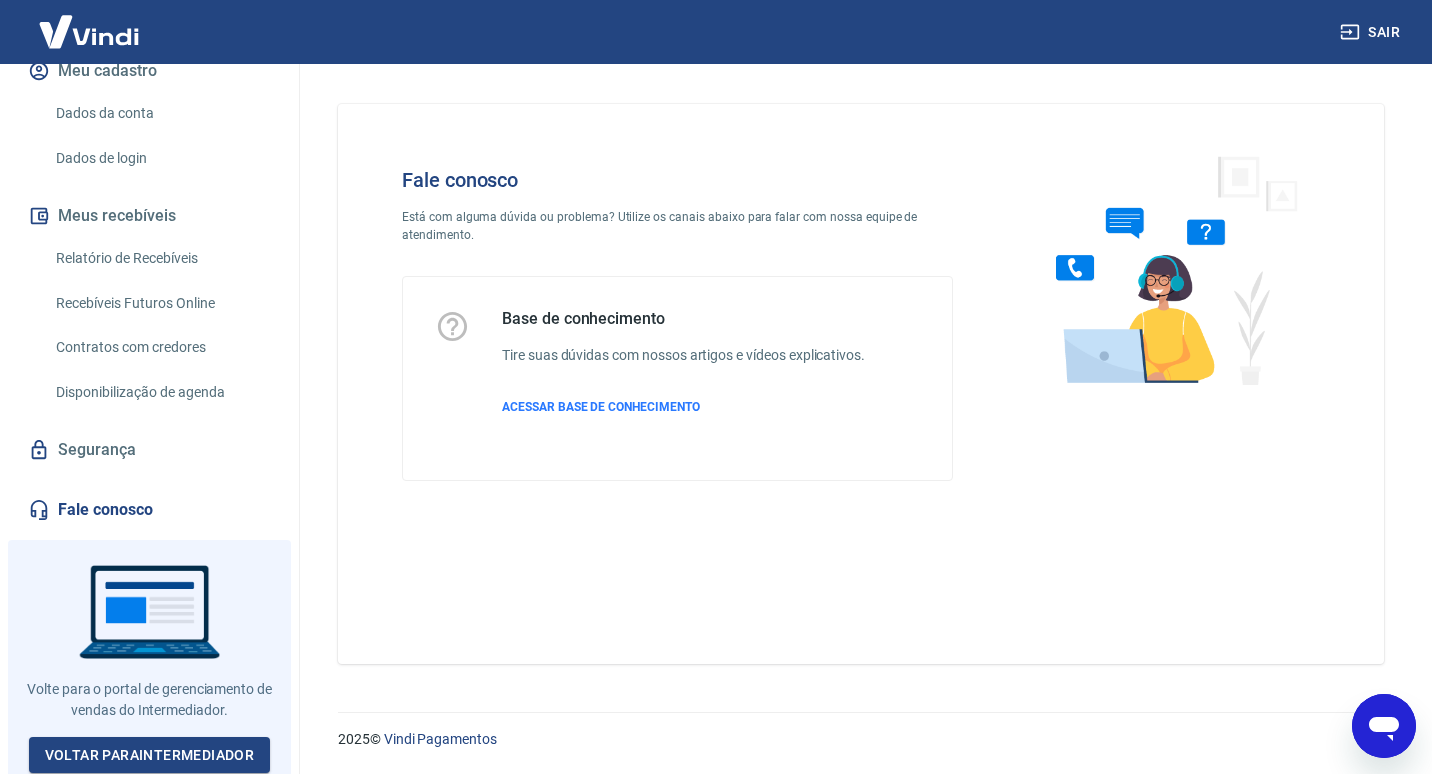 type on "x" 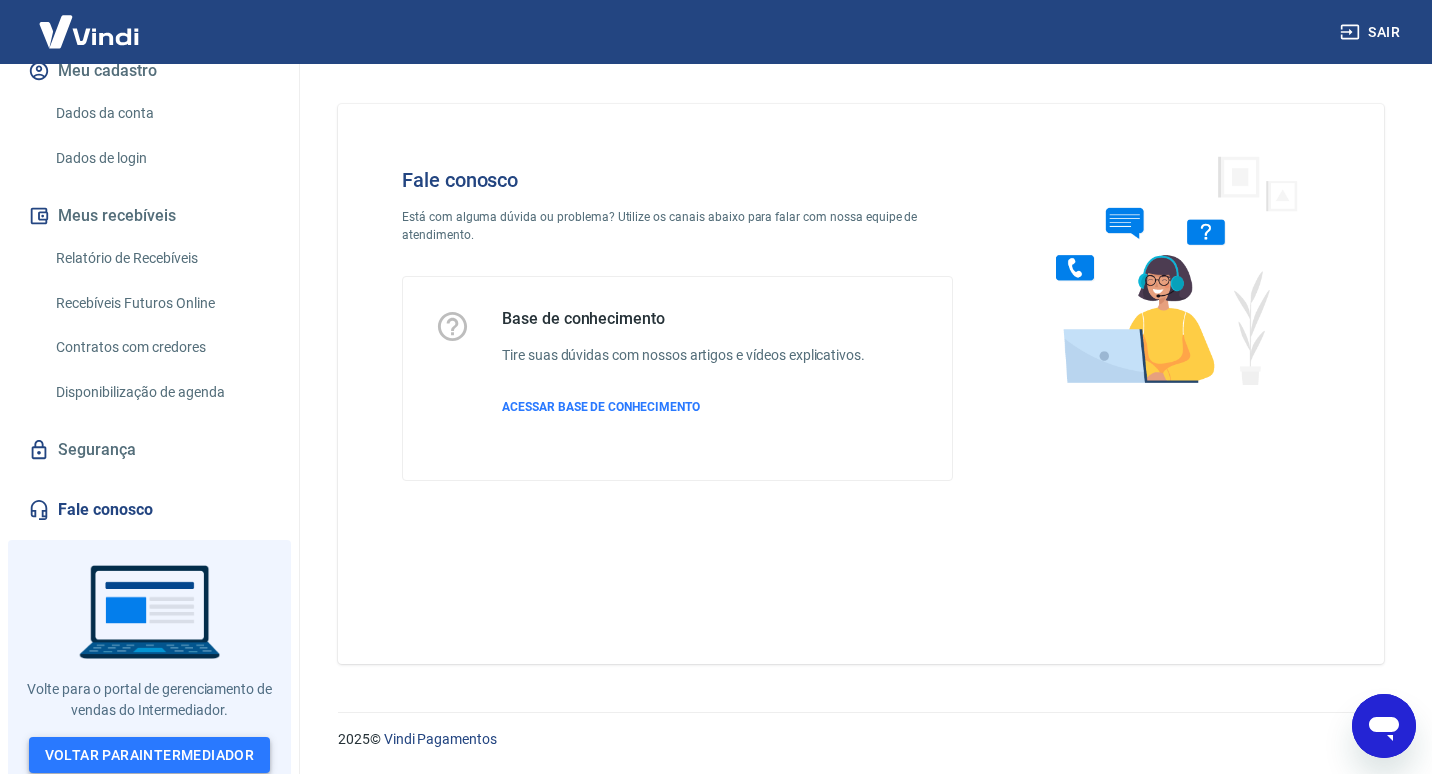 click on "Voltar para  Intermediador" at bounding box center [150, 755] 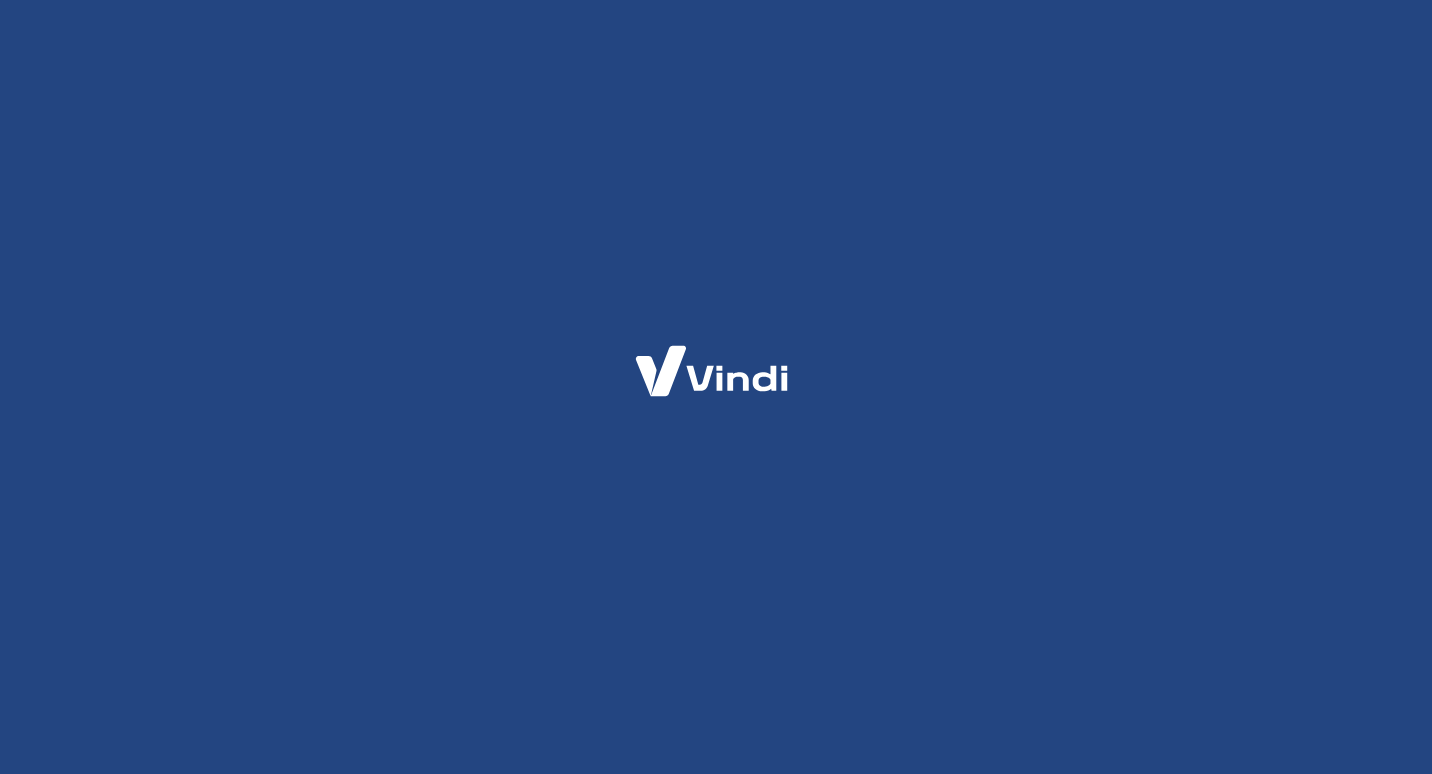 scroll, scrollTop: 0, scrollLeft: 0, axis: both 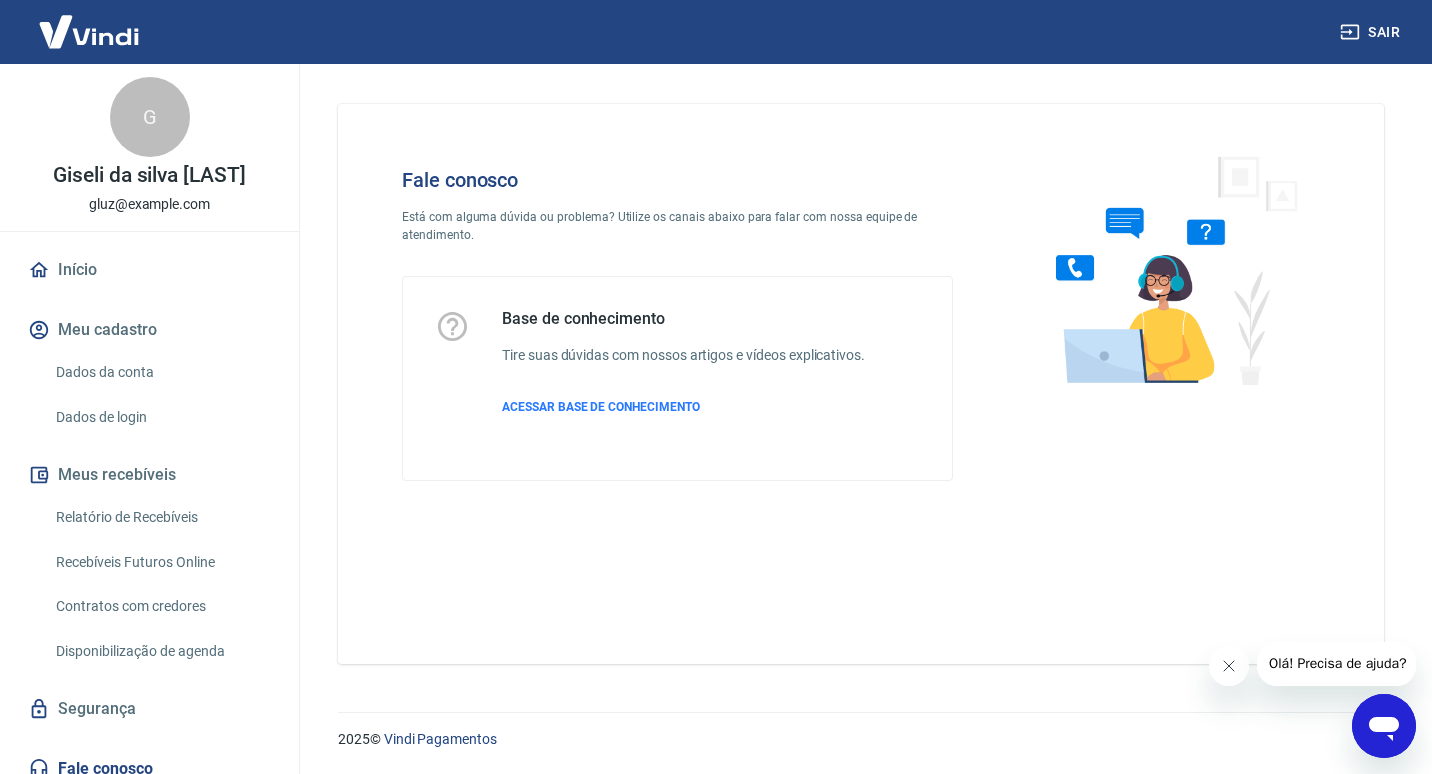 click at bounding box center [1228, 666] 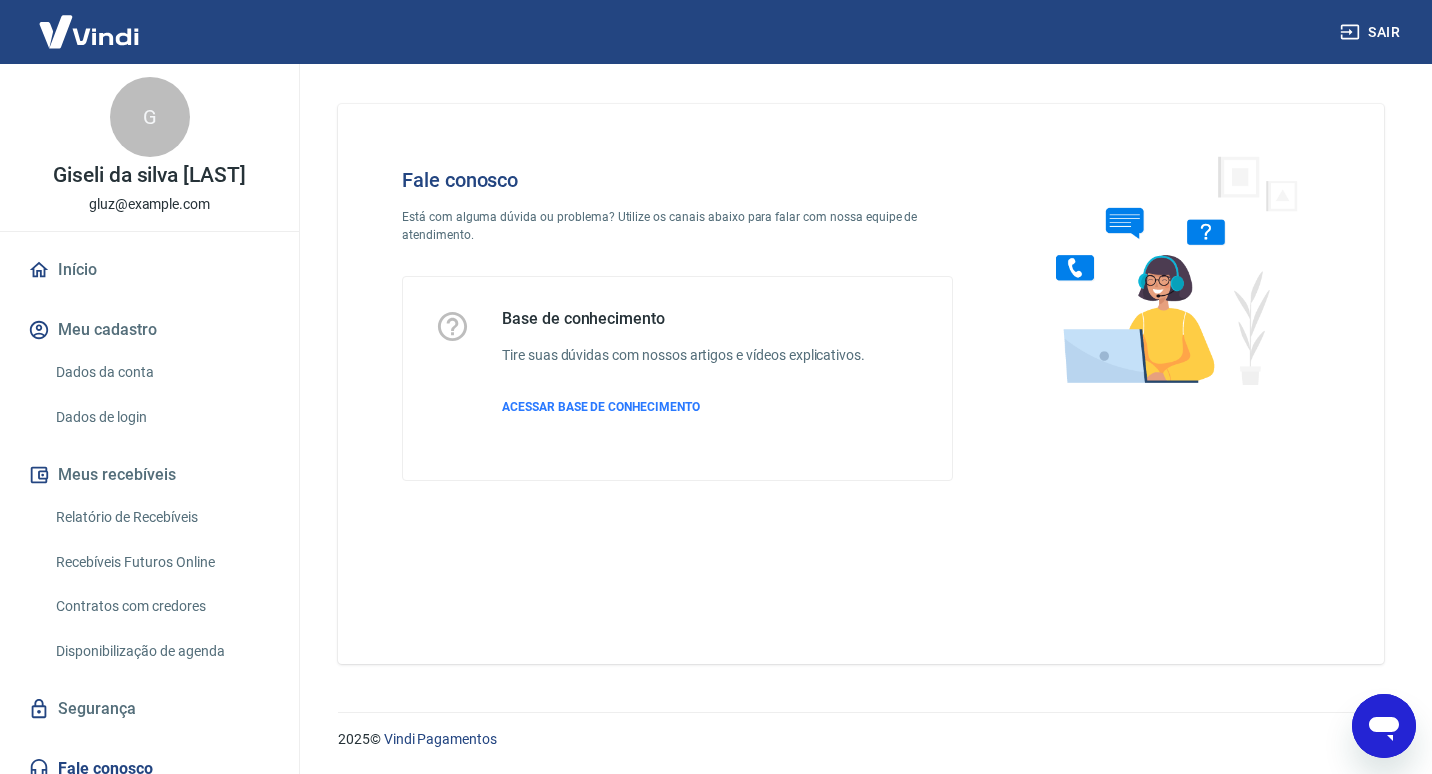 click at bounding box center [1384, 726] 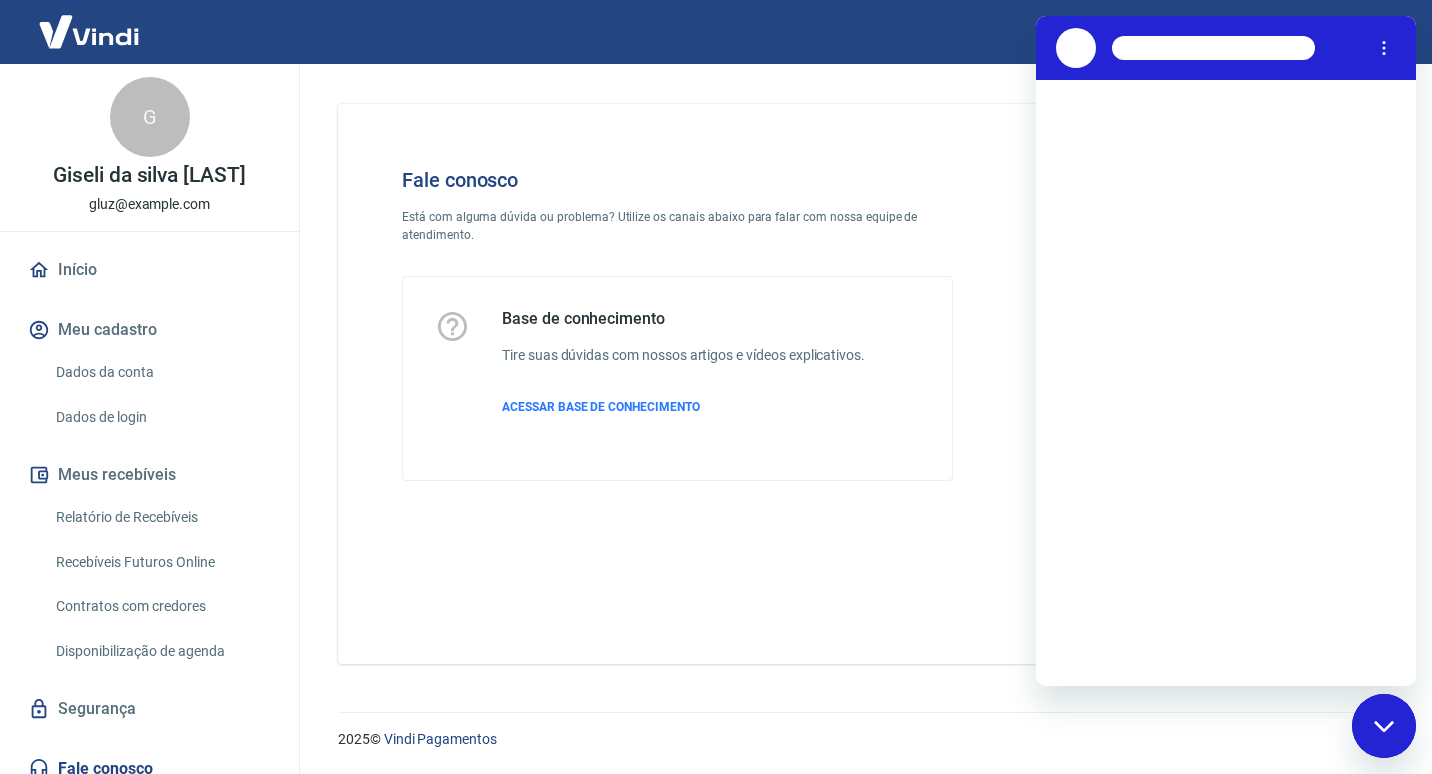 scroll, scrollTop: 0, scrollLeft: 0, axis: both 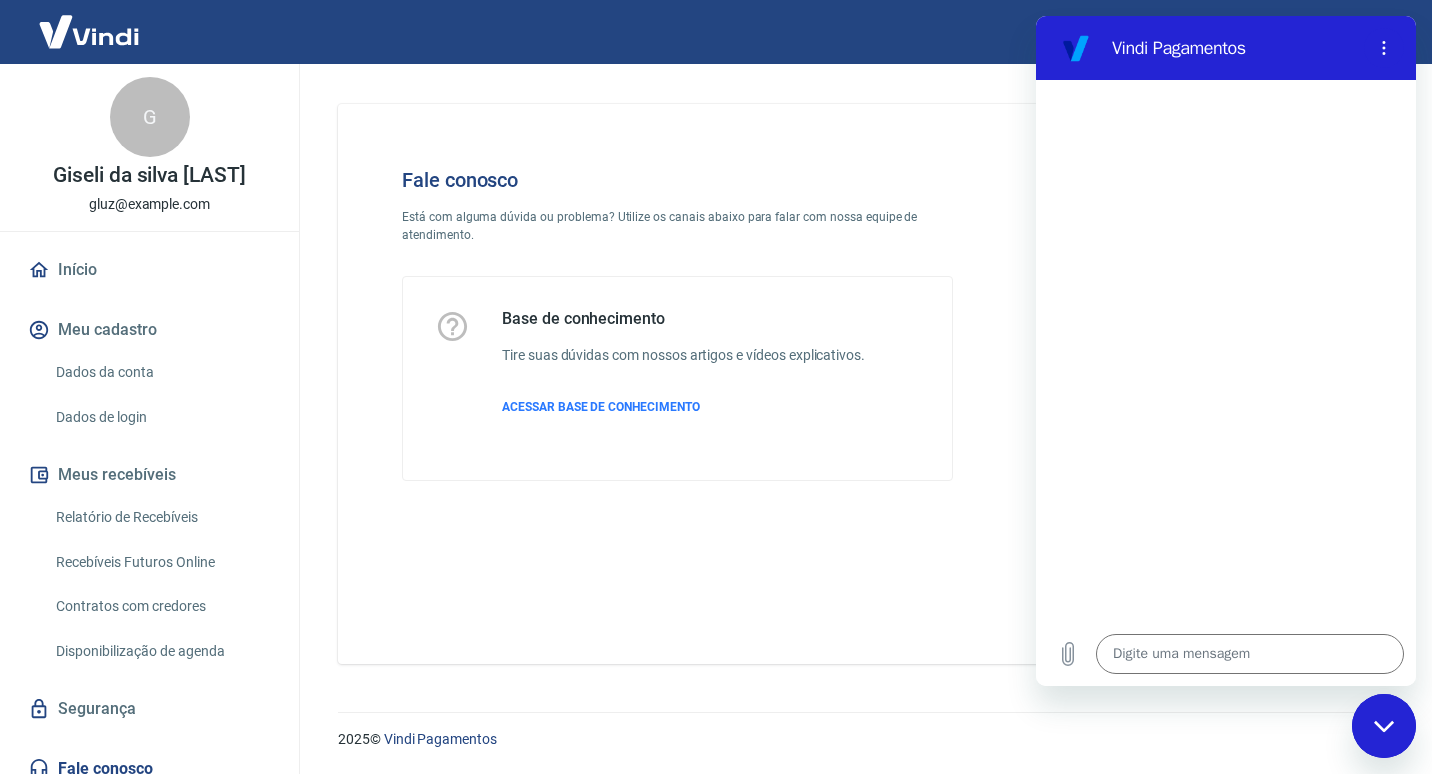 click on "Digite uma mensagem x" at bounding box center [1226, 654] 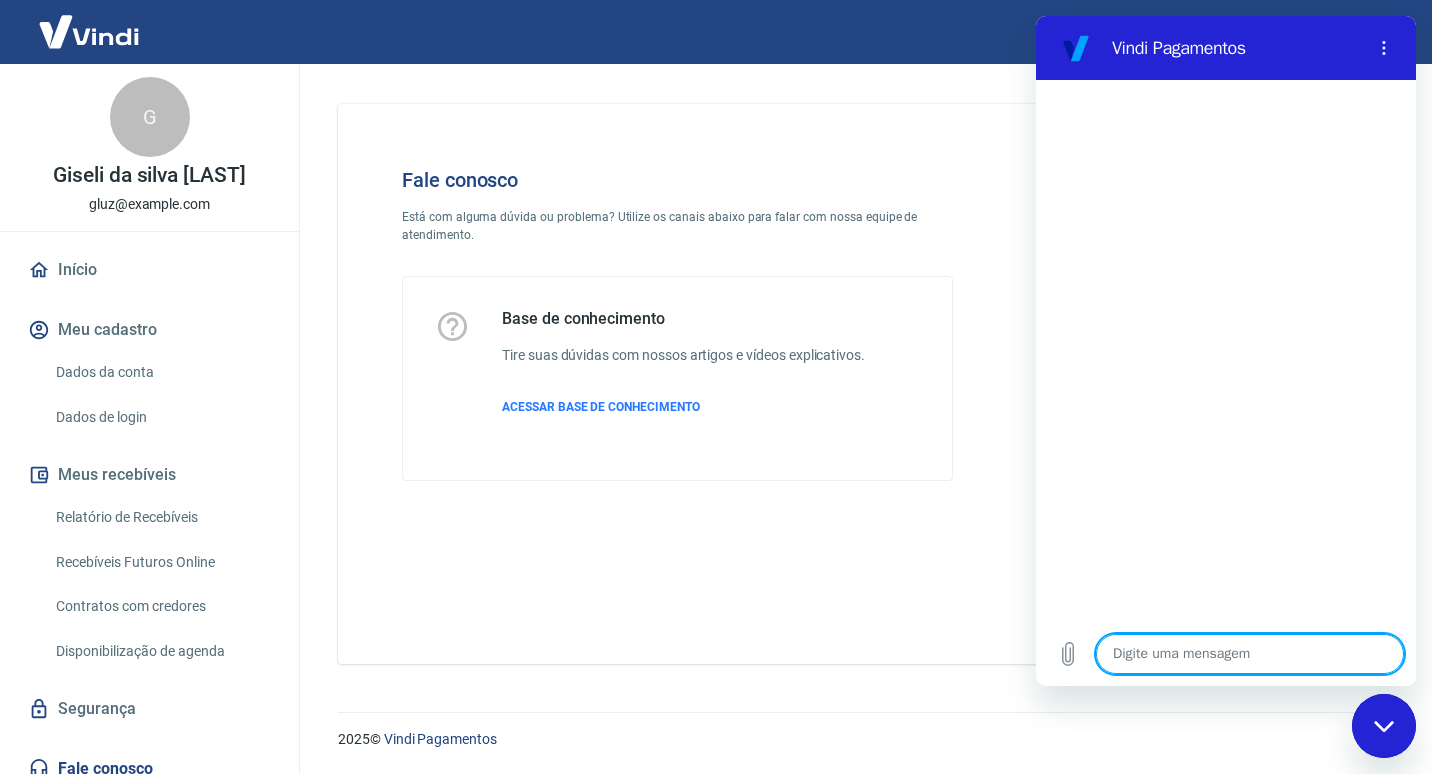 drag, startPoint x: 1205, startPoint y: 648, endPoint x: 1827, endPoint y: 618, distance: 622.723 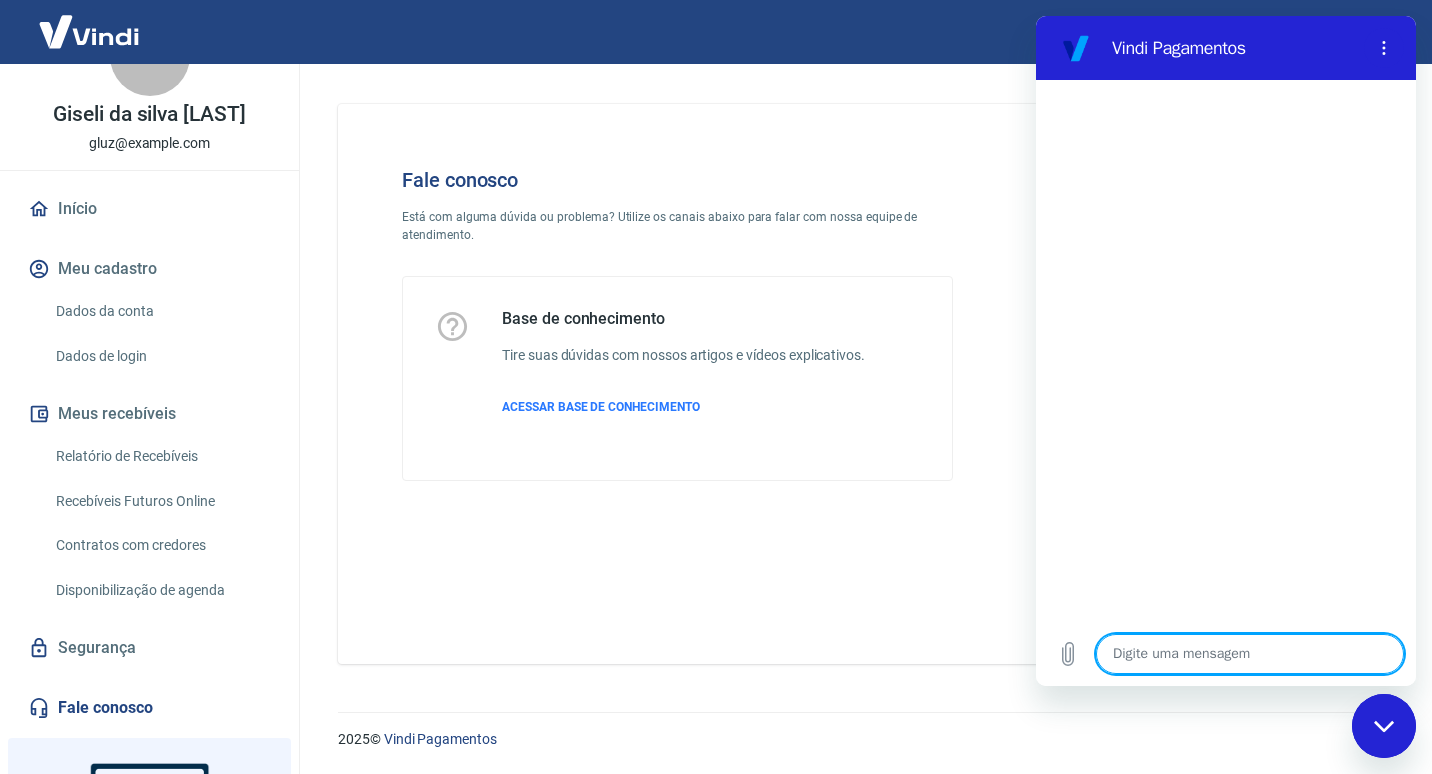 scroll, scrollTop: 262, scrollLeft: 0, axis: vertical 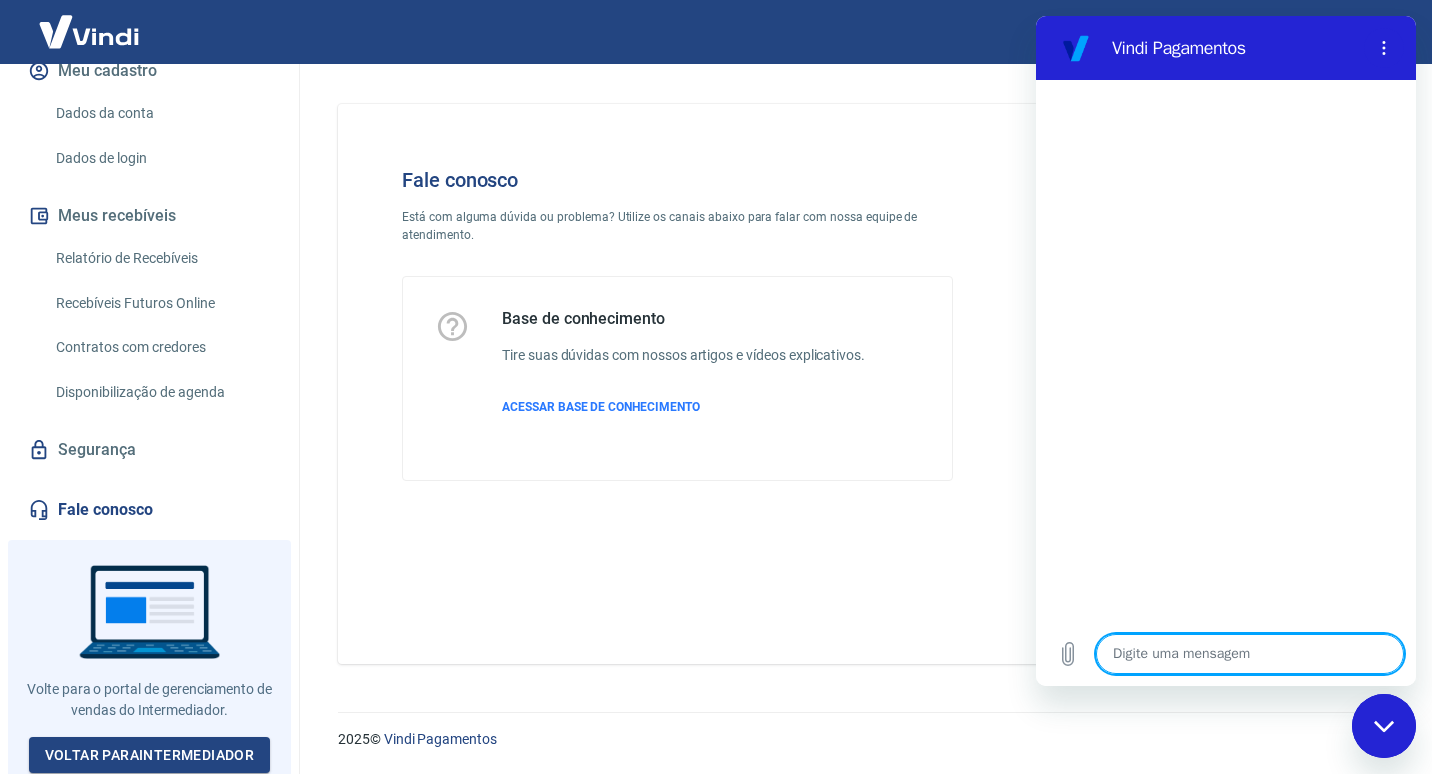 click at bounding box center (149, 660) 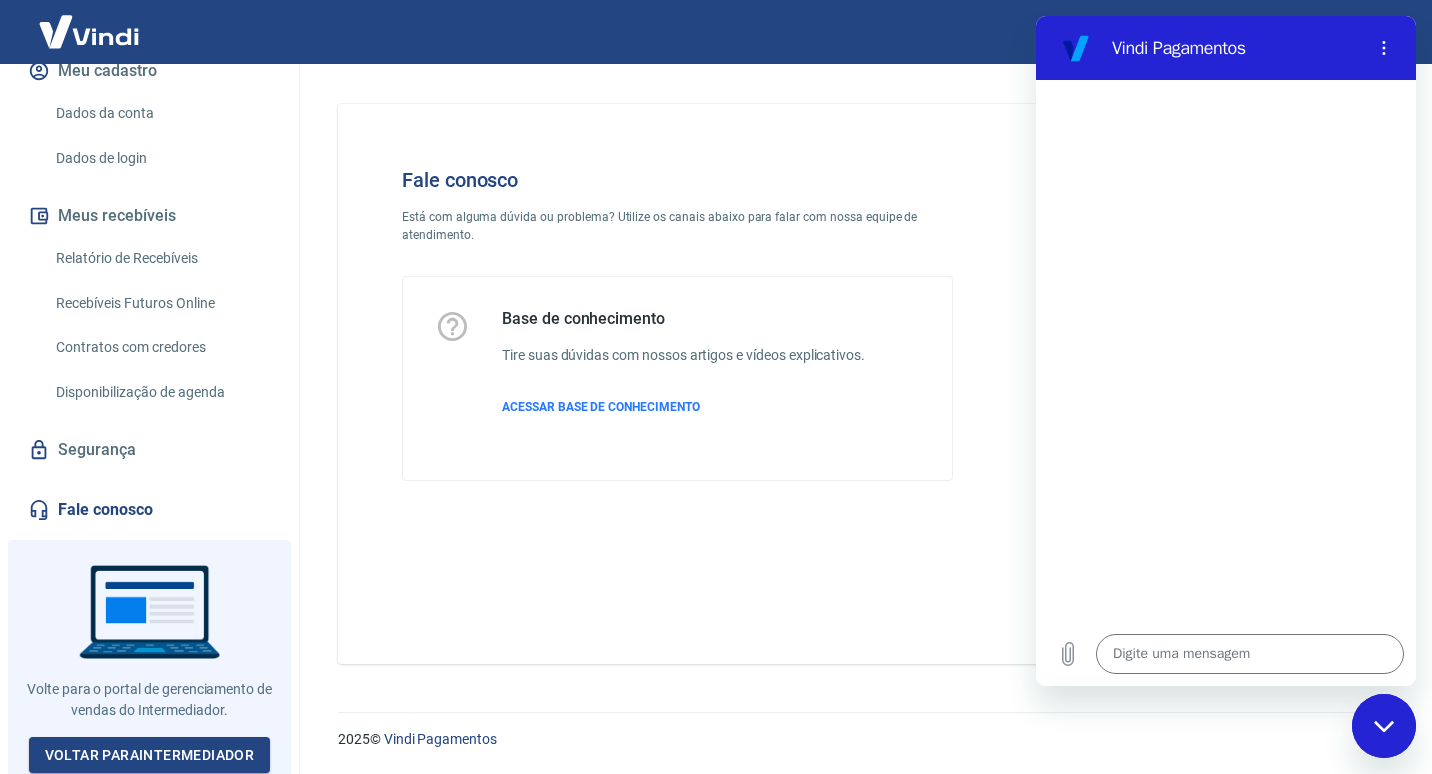 click on "Fale conosco" at bounding box center (149, 510) 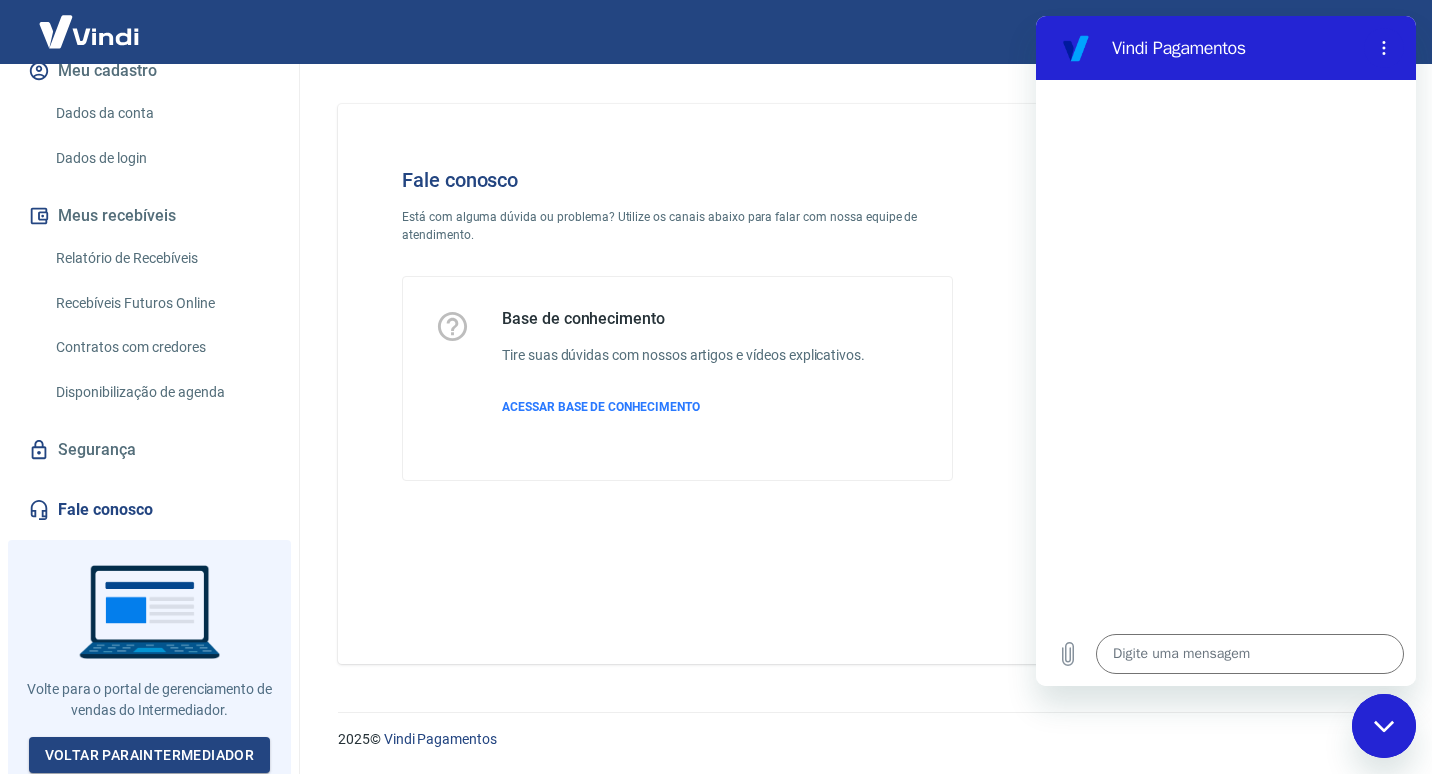 type on "x" 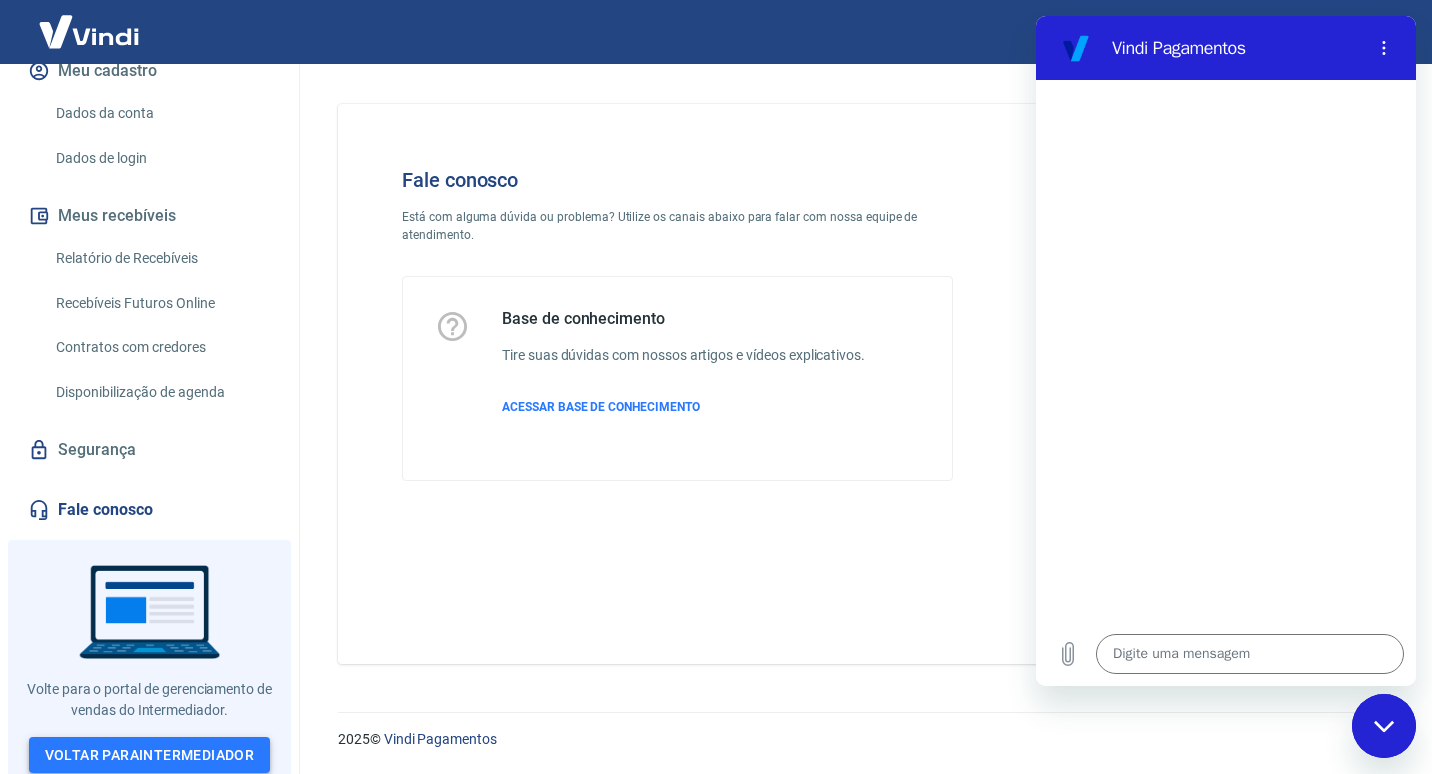 click on "Voltar para  Intermediador" at bounding box center (150, 755) 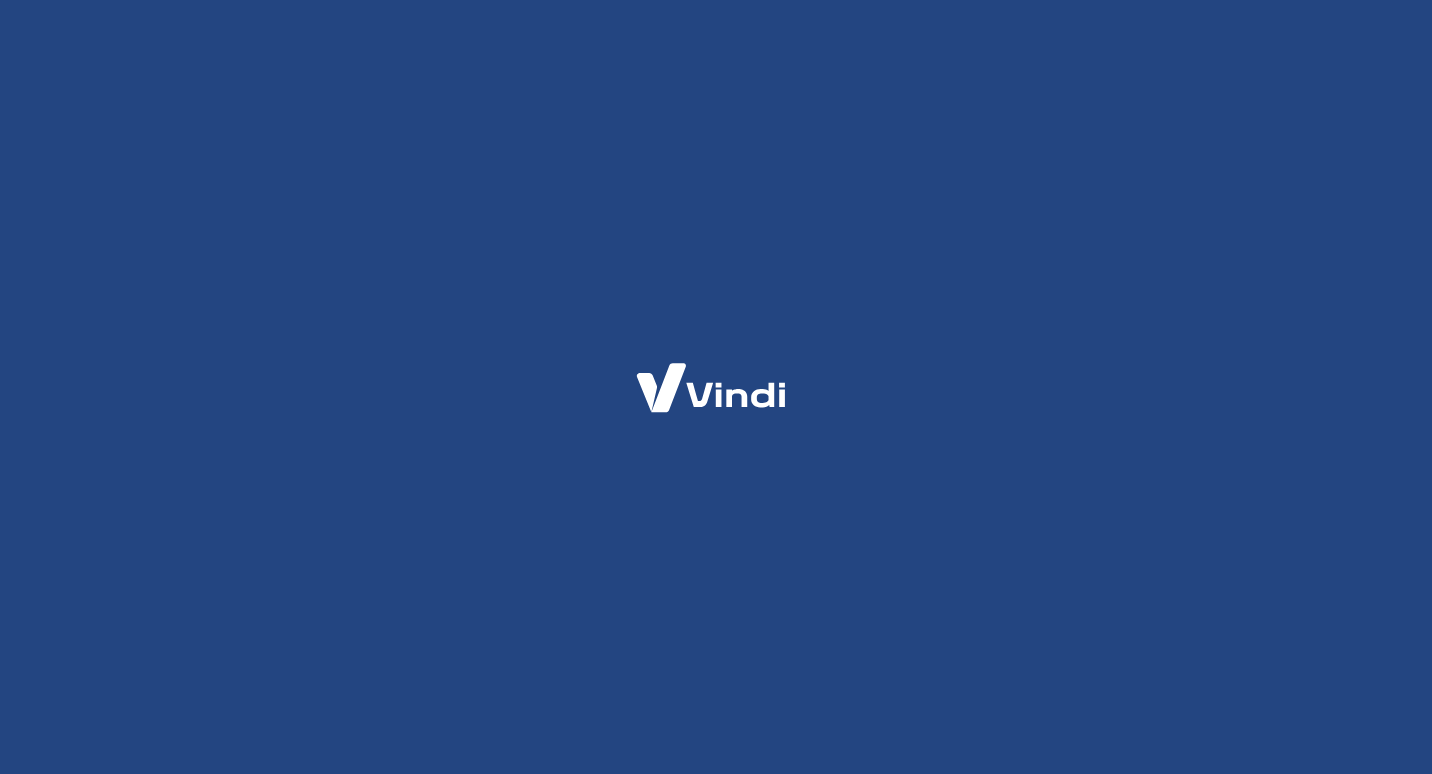 scroll, scrollTop: 0, scrollLeft: 0, axis: both 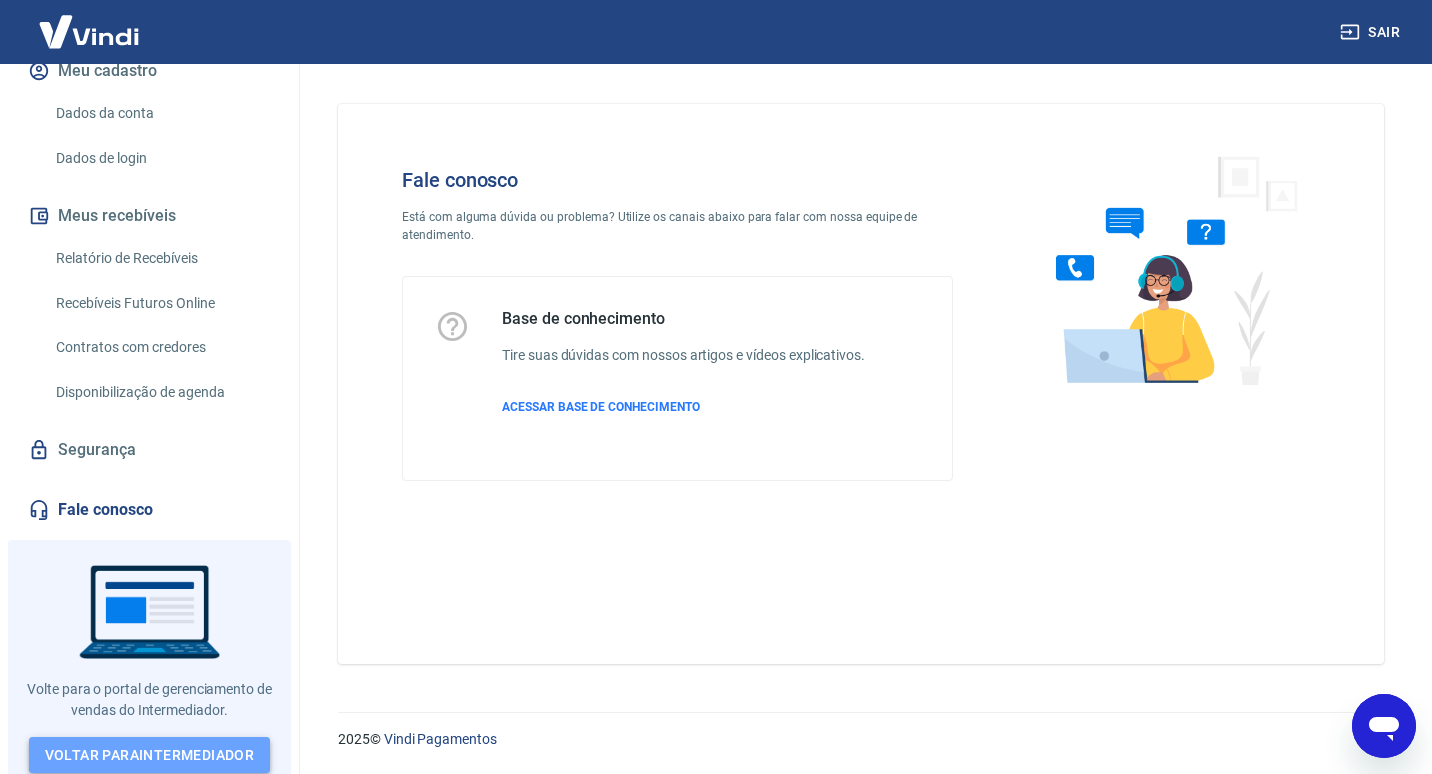 click on "Voltar para  Intermediador" at bounding box center (150, 755) 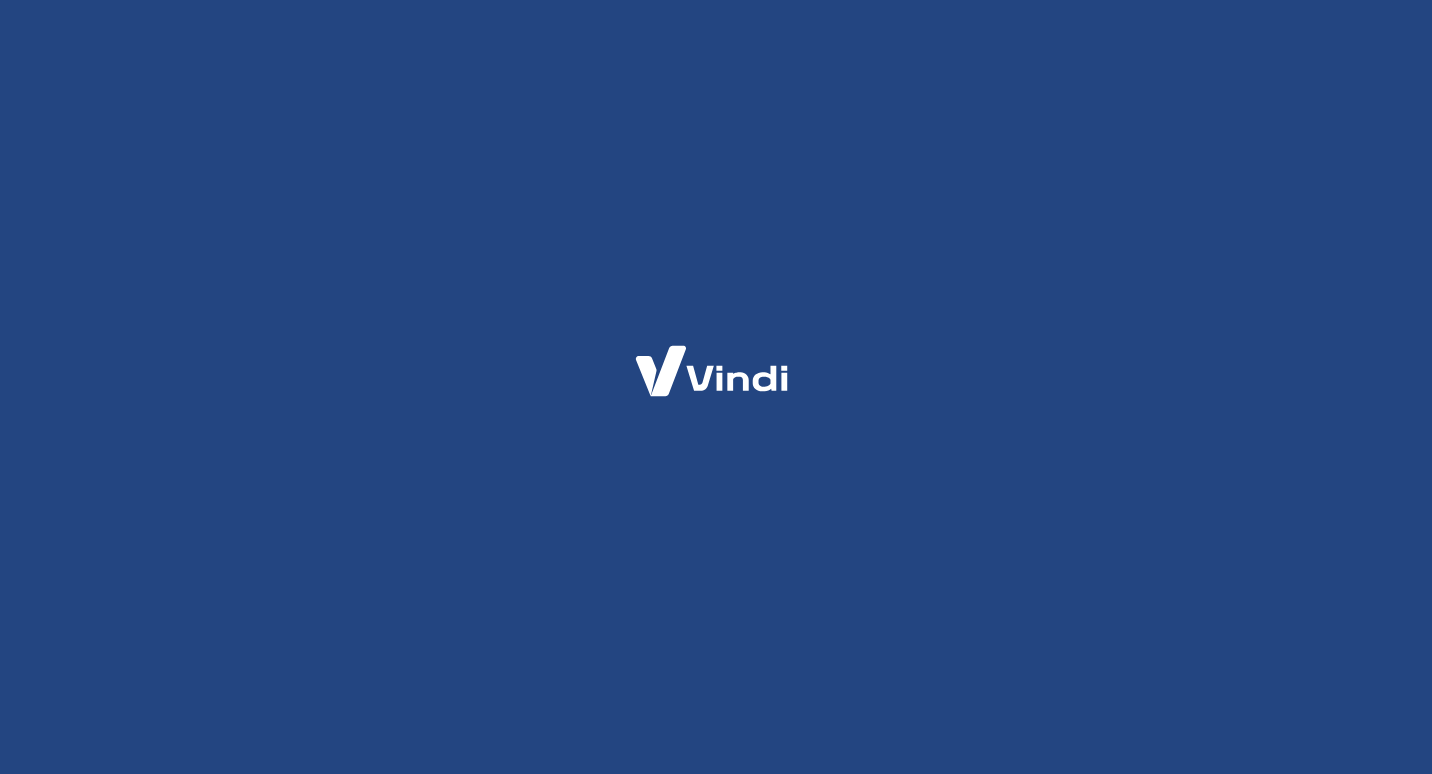 scroll, scrollTop: 0, scrollLeft: 0, axis: both 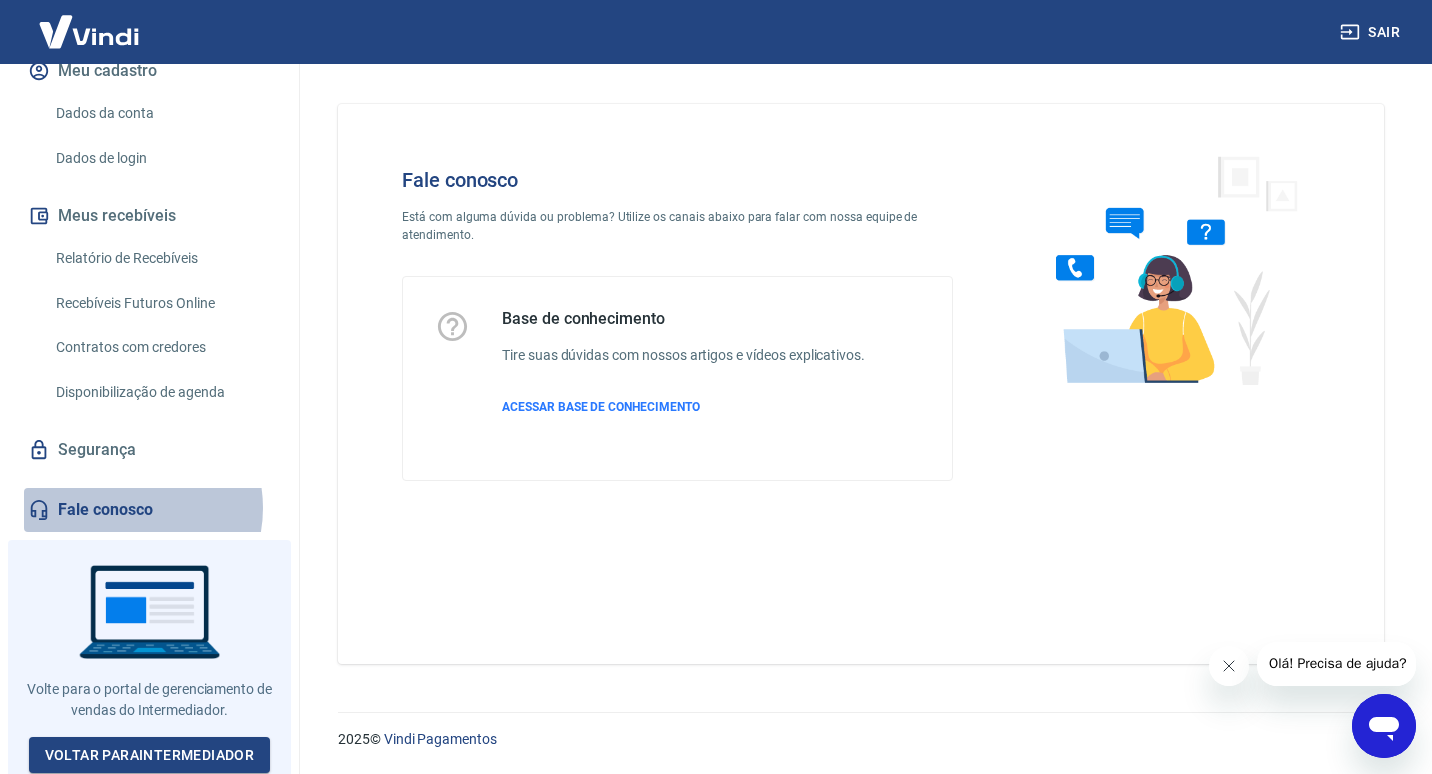 click on "Fale conosco" at bounding box center (149, 510) 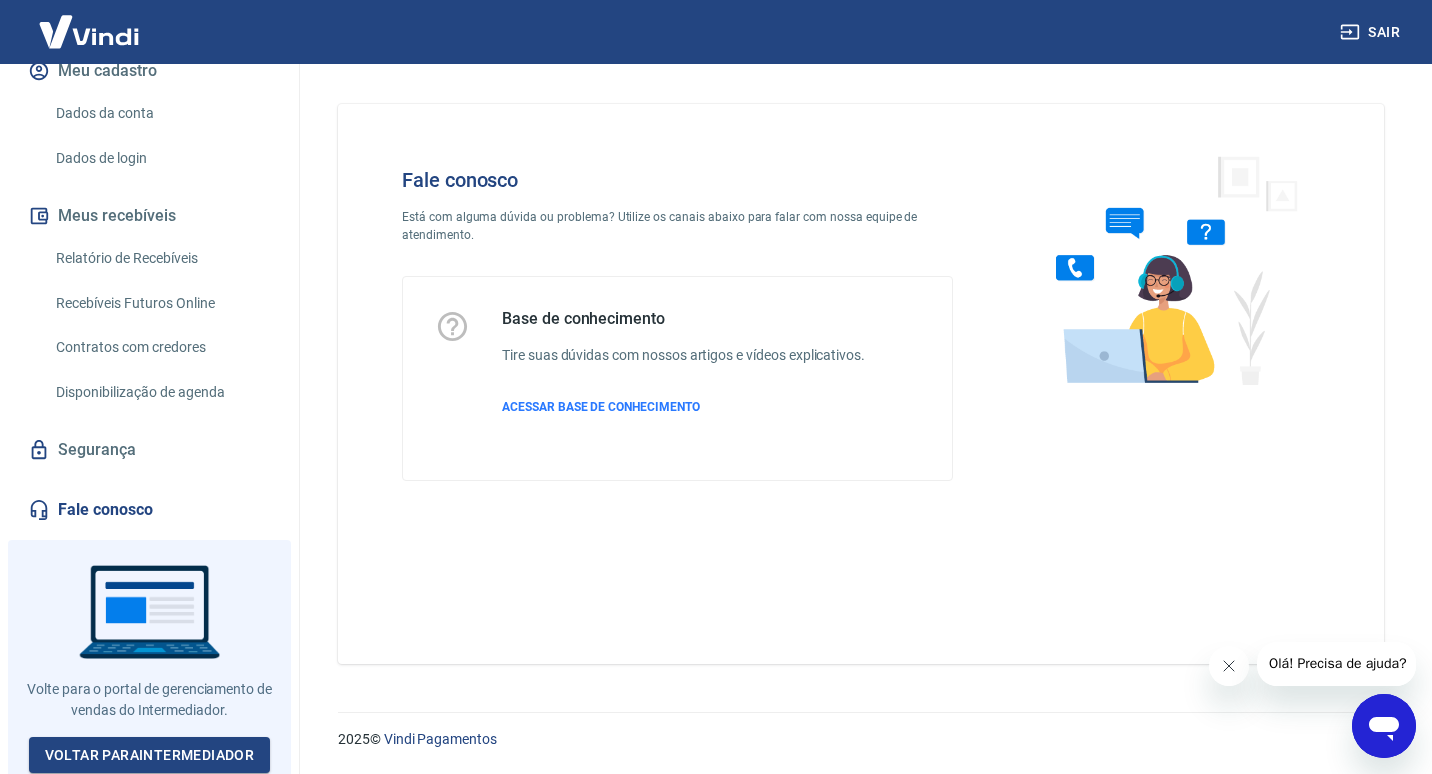 click on "Base de conhecimento Tire suas dúvidas com nossos artigos e vídeos explicativos. ACESSAR BASE DE CONHECIMENTO" at bounding box center [683, 378] 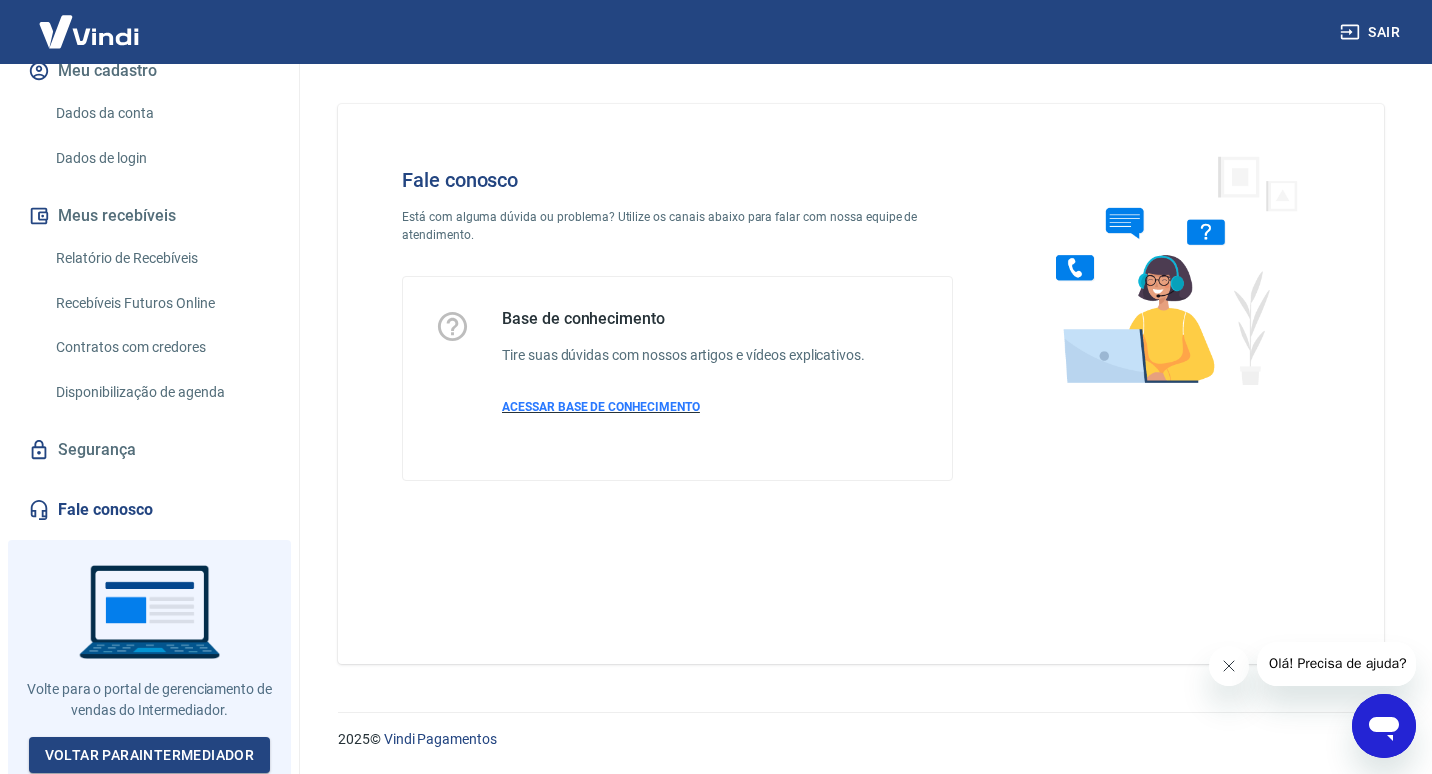 click on "ACESSAR BASE DE CONHECIMENTO" at bounding box center (601, 407) 